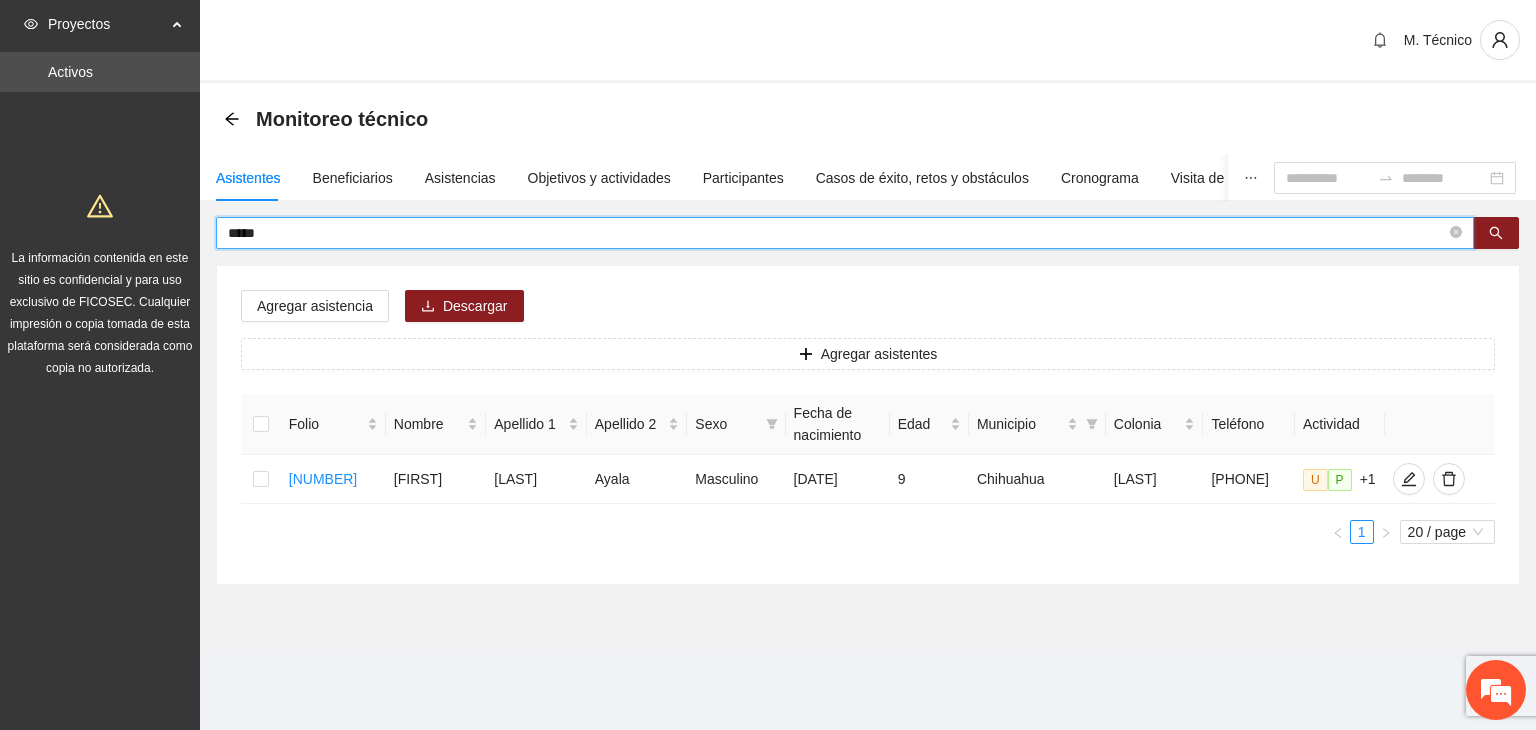 scroll, scrollTop: 0, scrollLeft: 0, axis: both 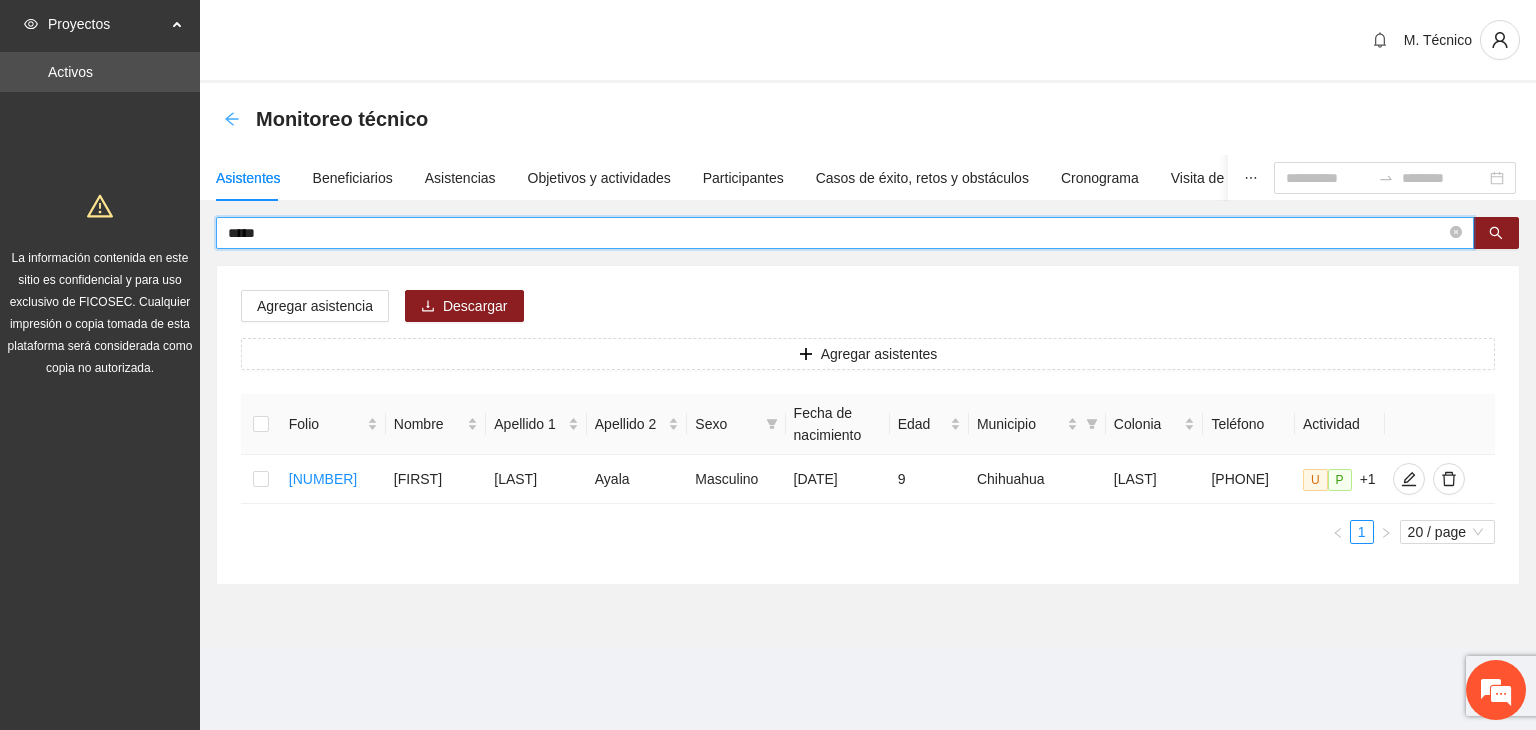 click 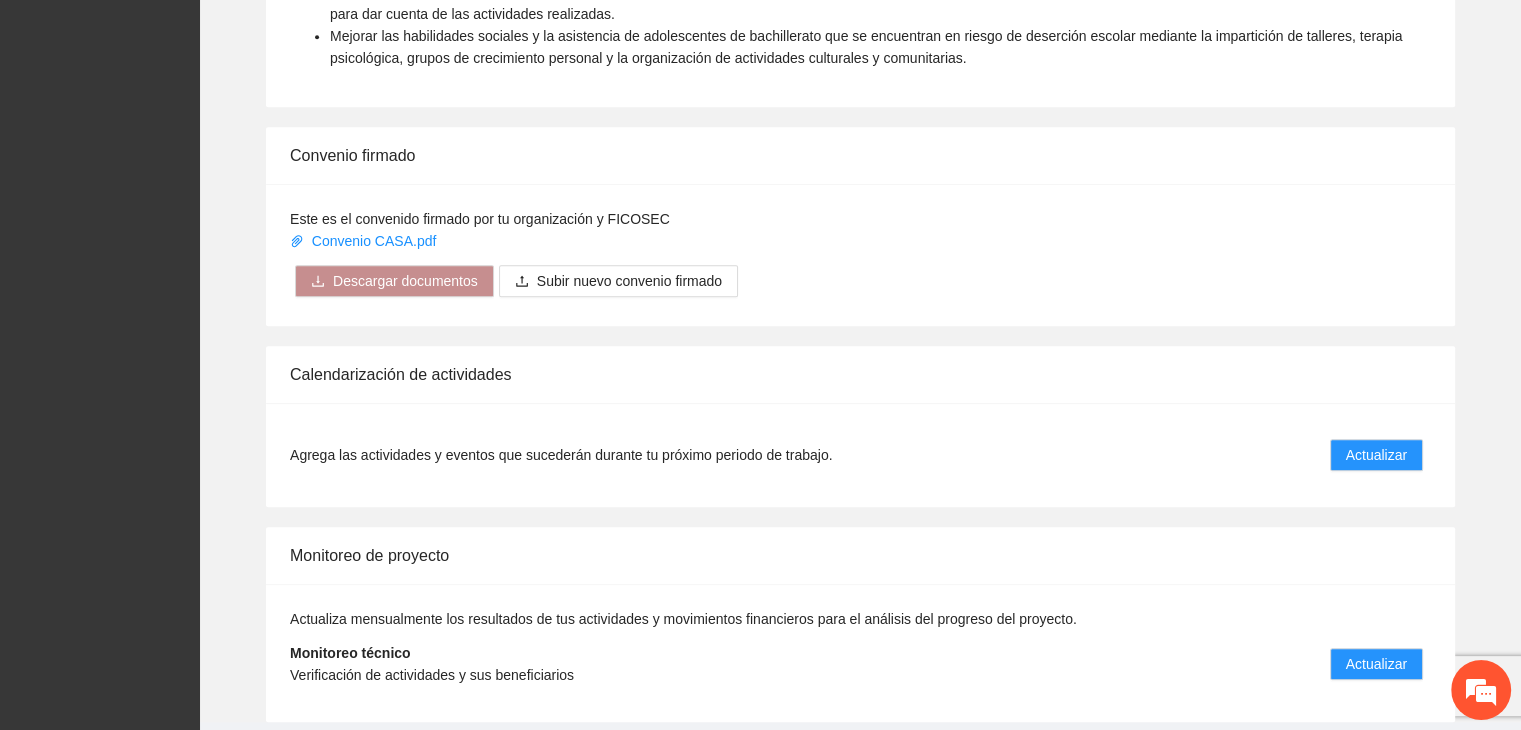 scroll, scrollTop: 1540, scrollLeft: 0, axis: vertical 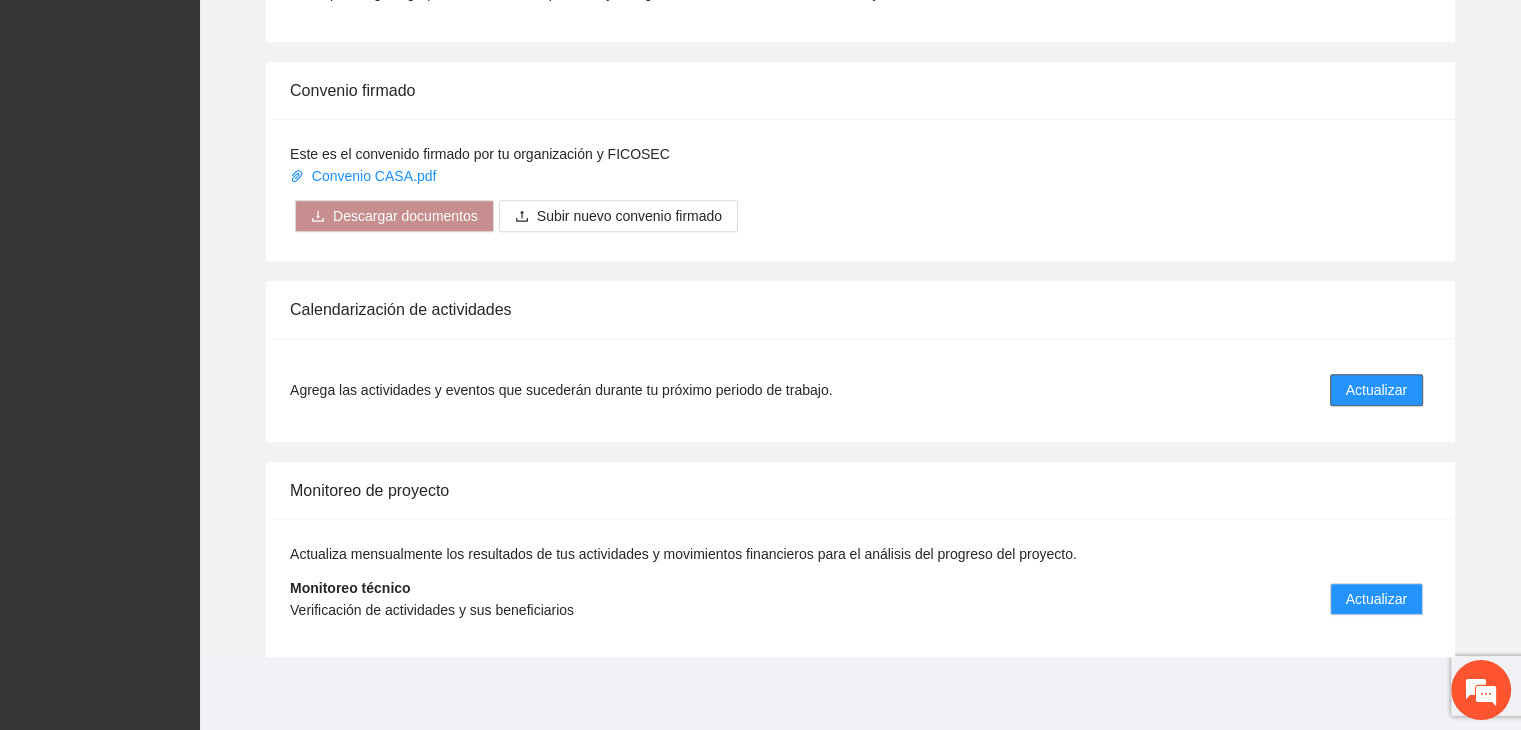 click on "Actualizar" at bounding box center (1376, 390) 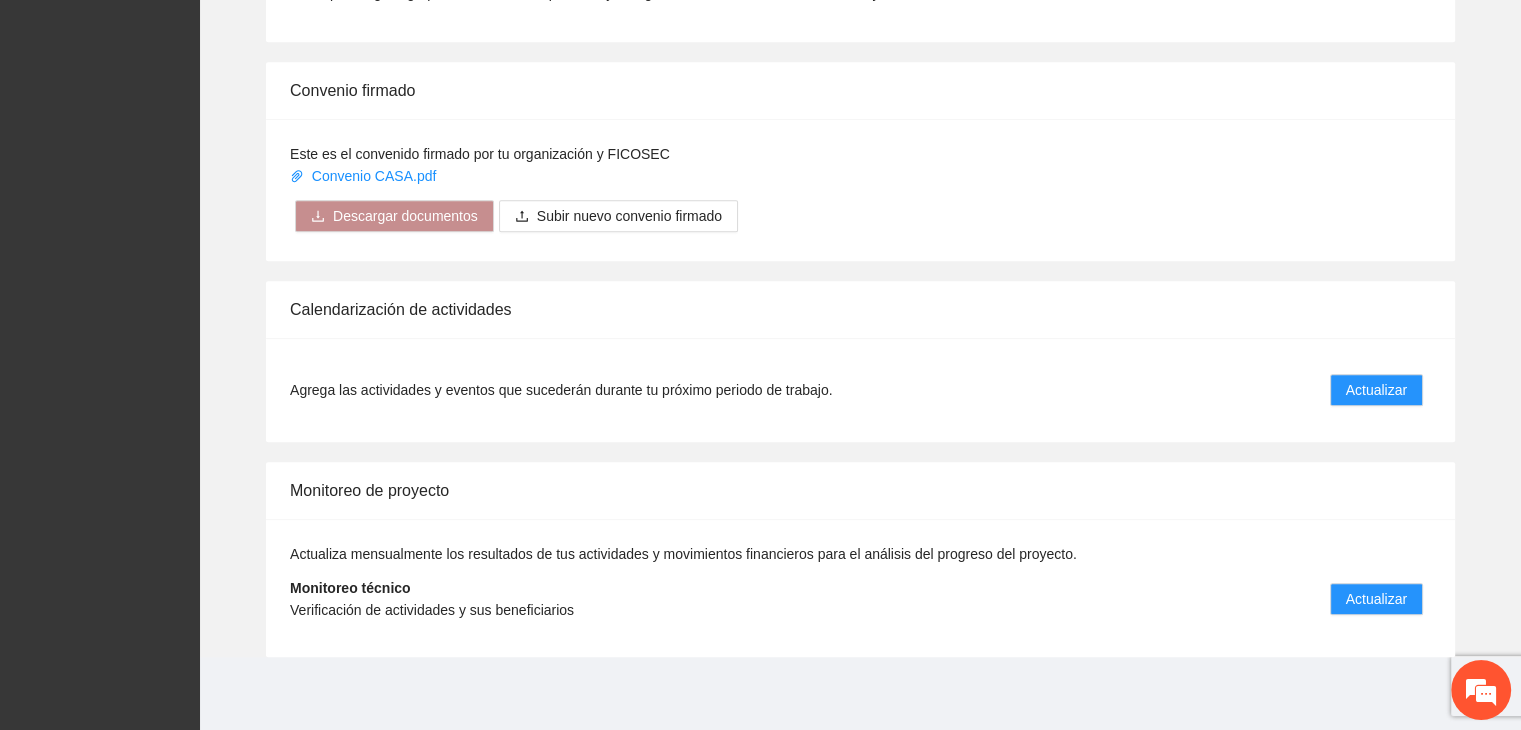 scroll, scrollTop: 0, scrollLeft: 0, axis: both 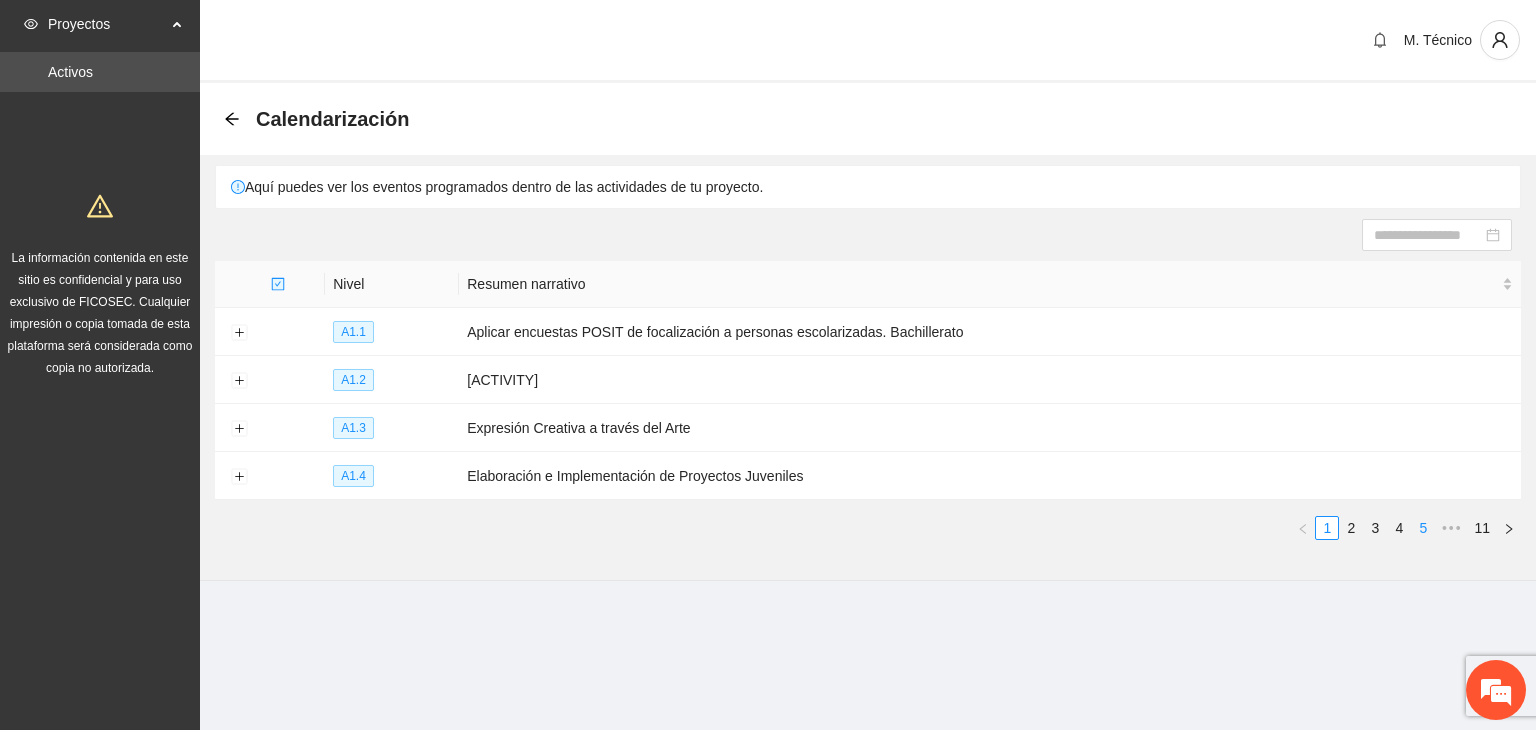 click on "5" at bounding box center (1423, 528) 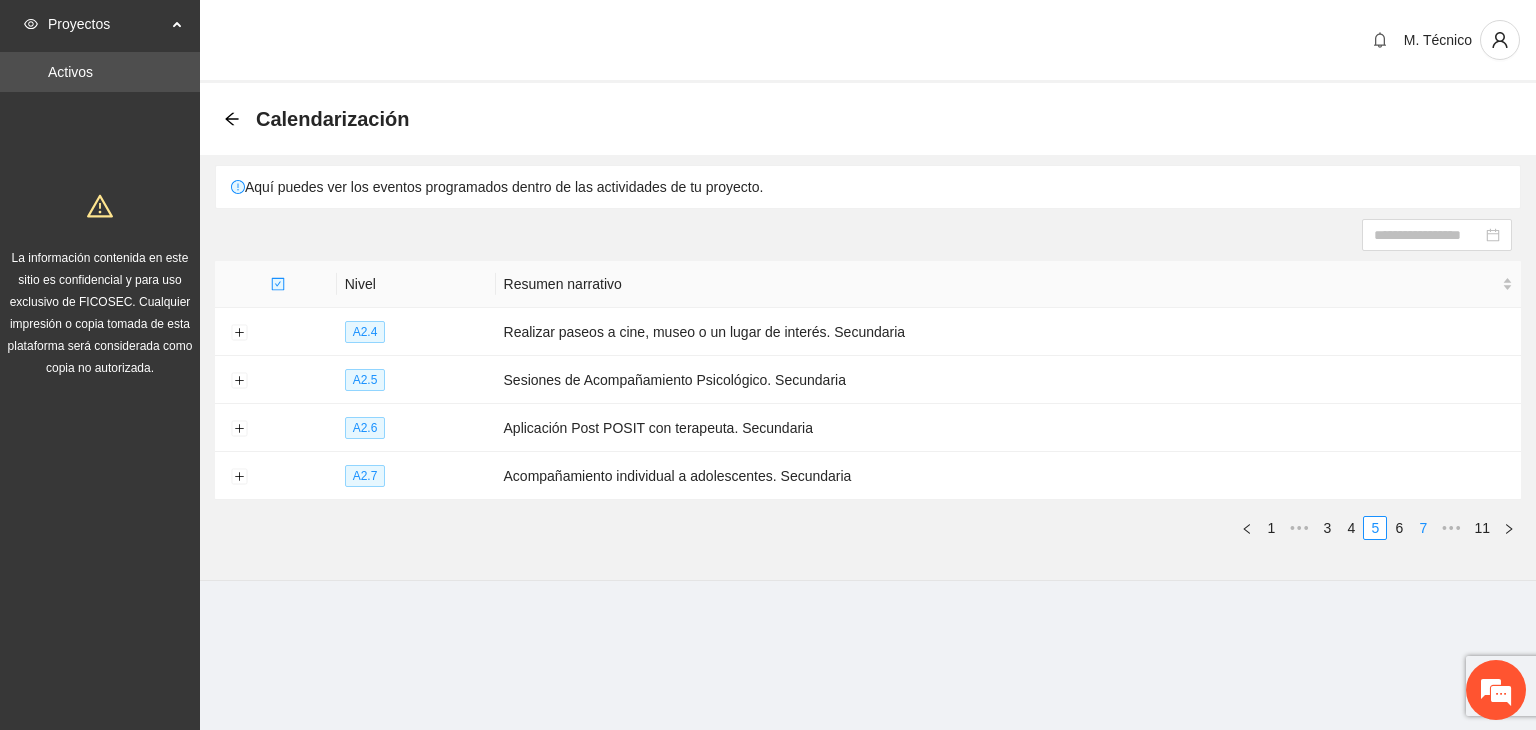click on "7" at bounding box center [1423, 528] 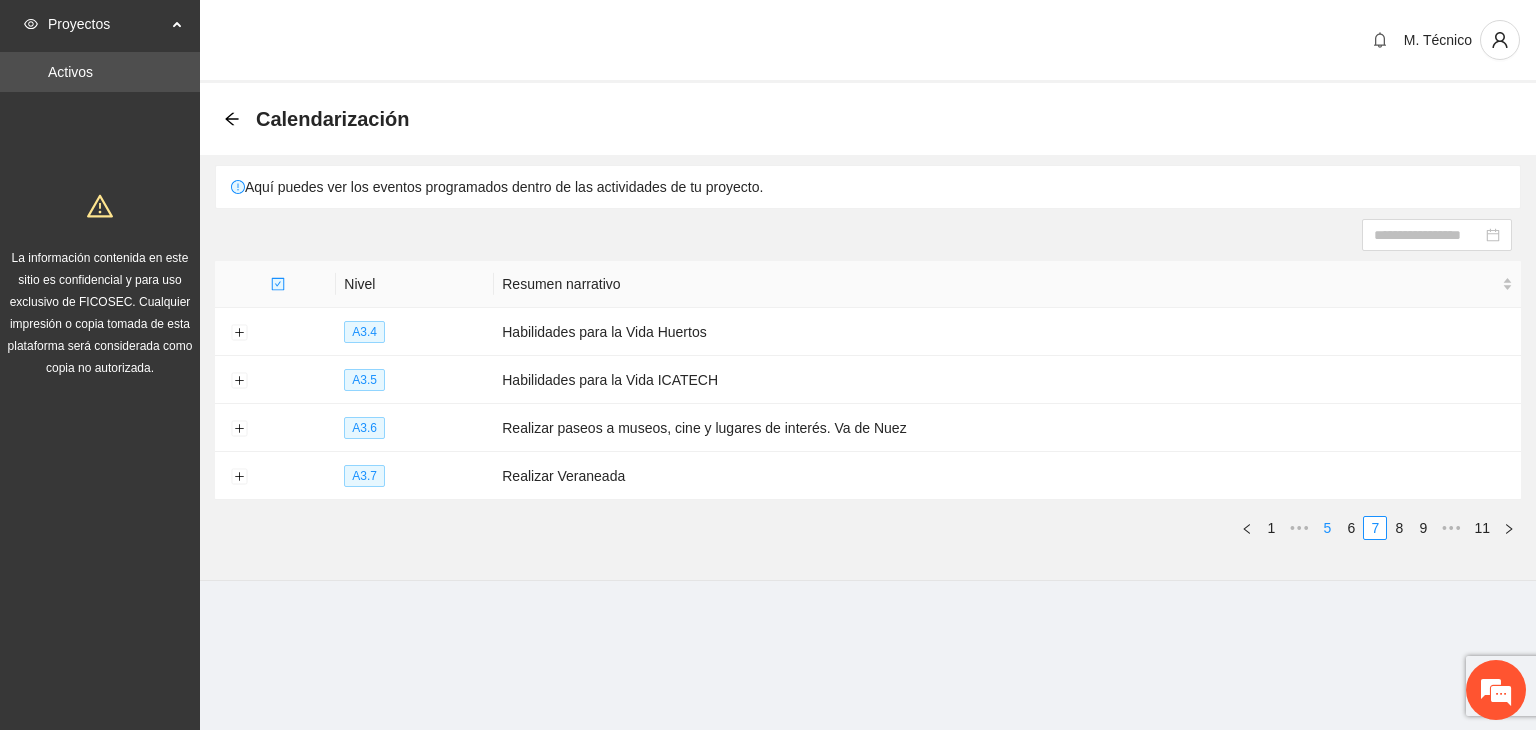 click on "6" at bounding box center [1351, 528] 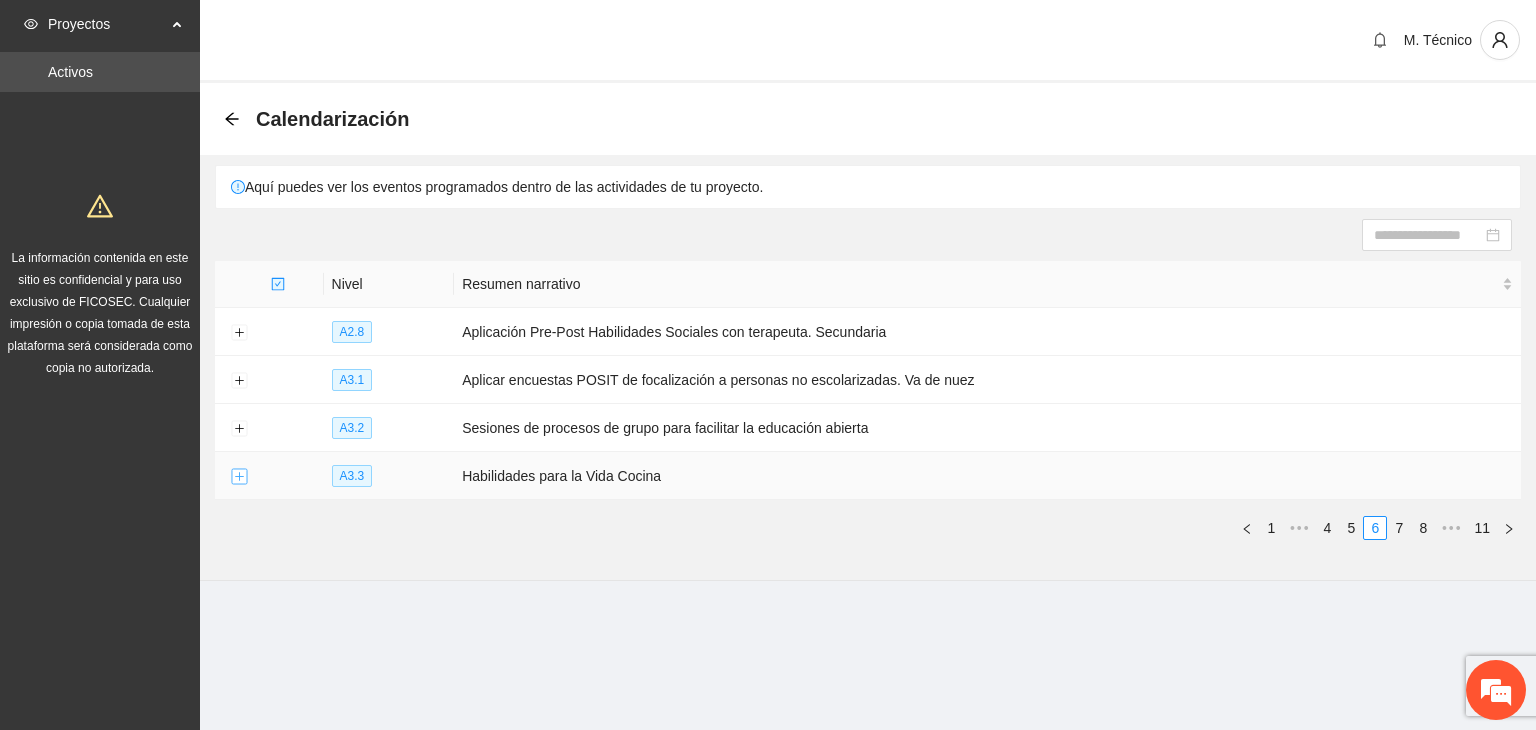 click at bounding box center [239, 477] 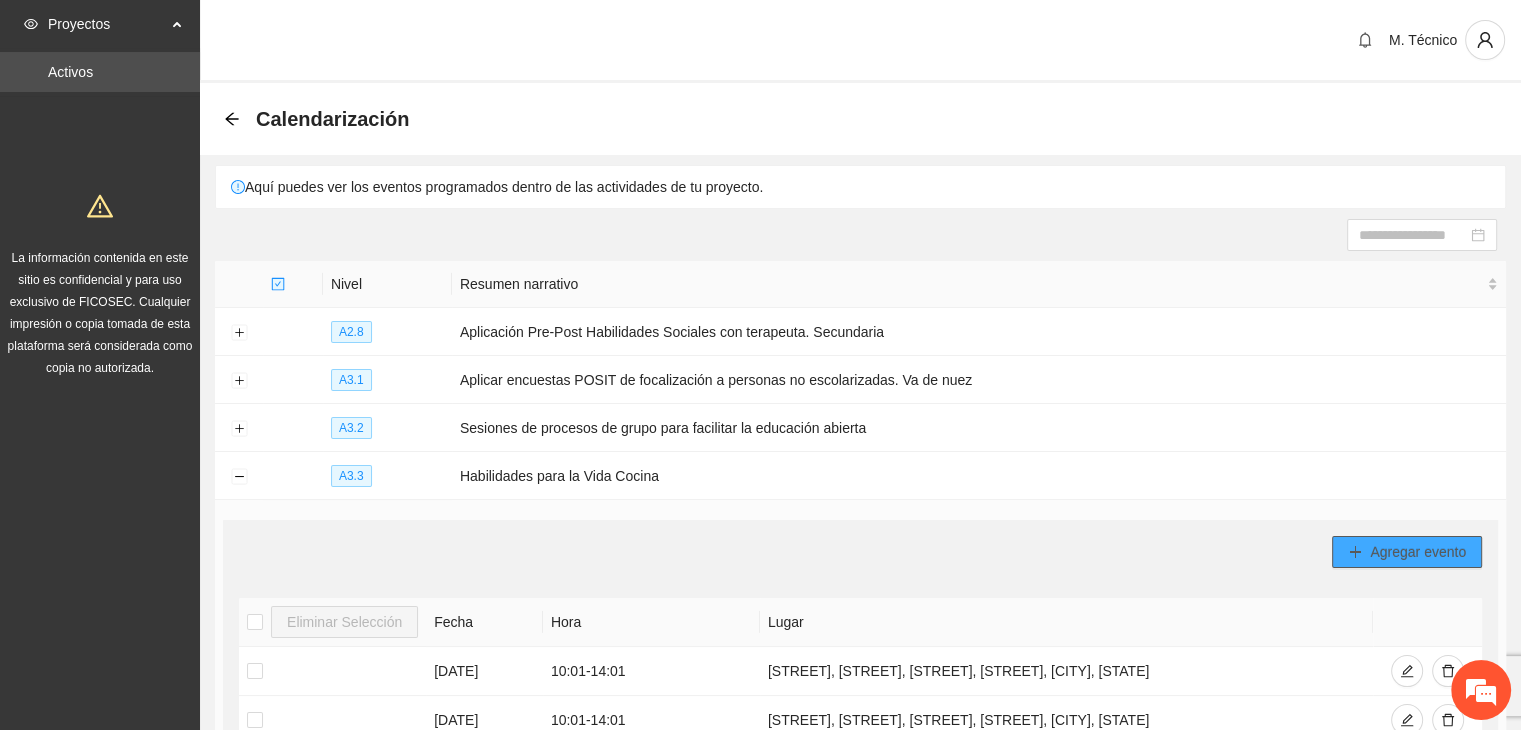 click on "Agregar evento" at bounding box center [1418, 552] 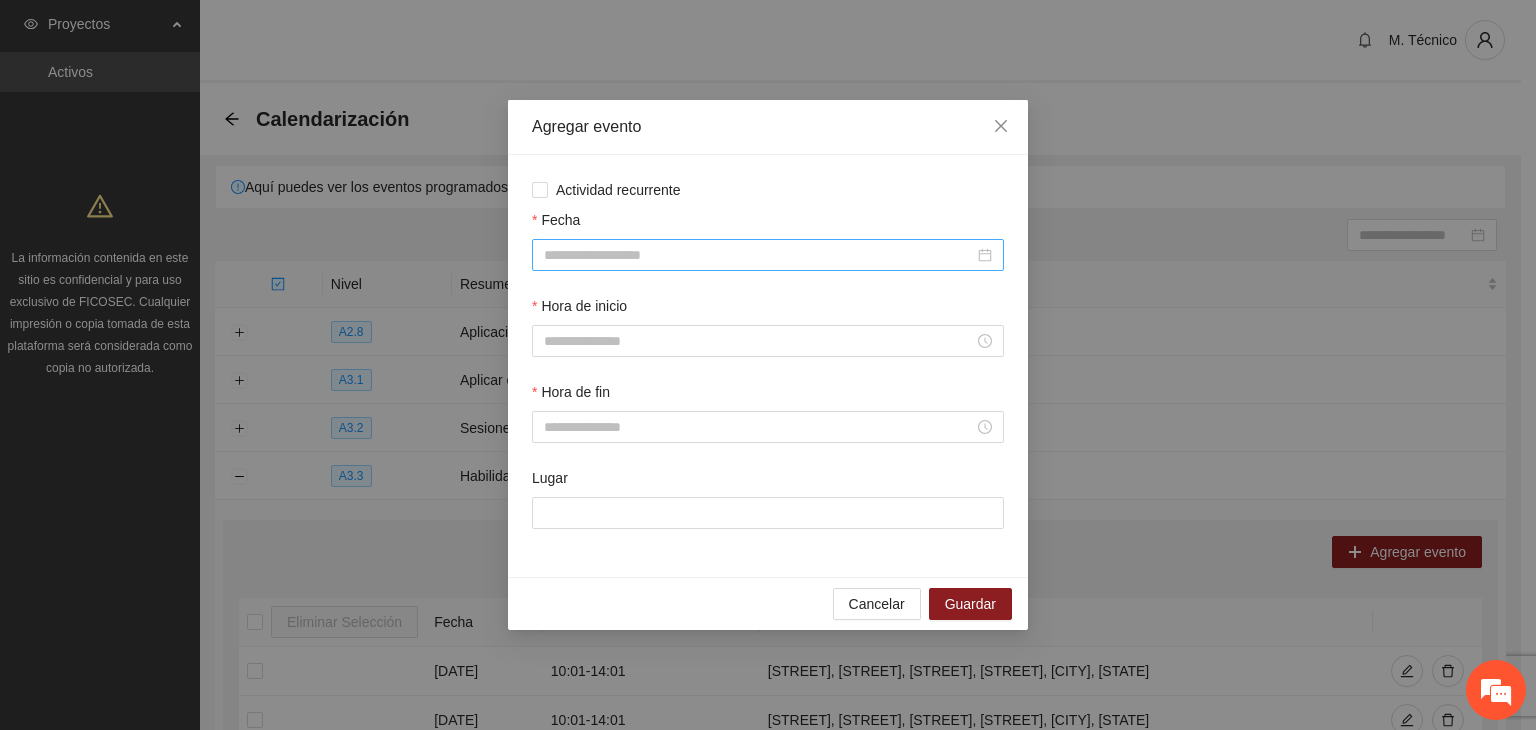 drag, startPoint x: 637, startPoint y: 254, endPoint x: 622, endPoint y: 246, distance: 17 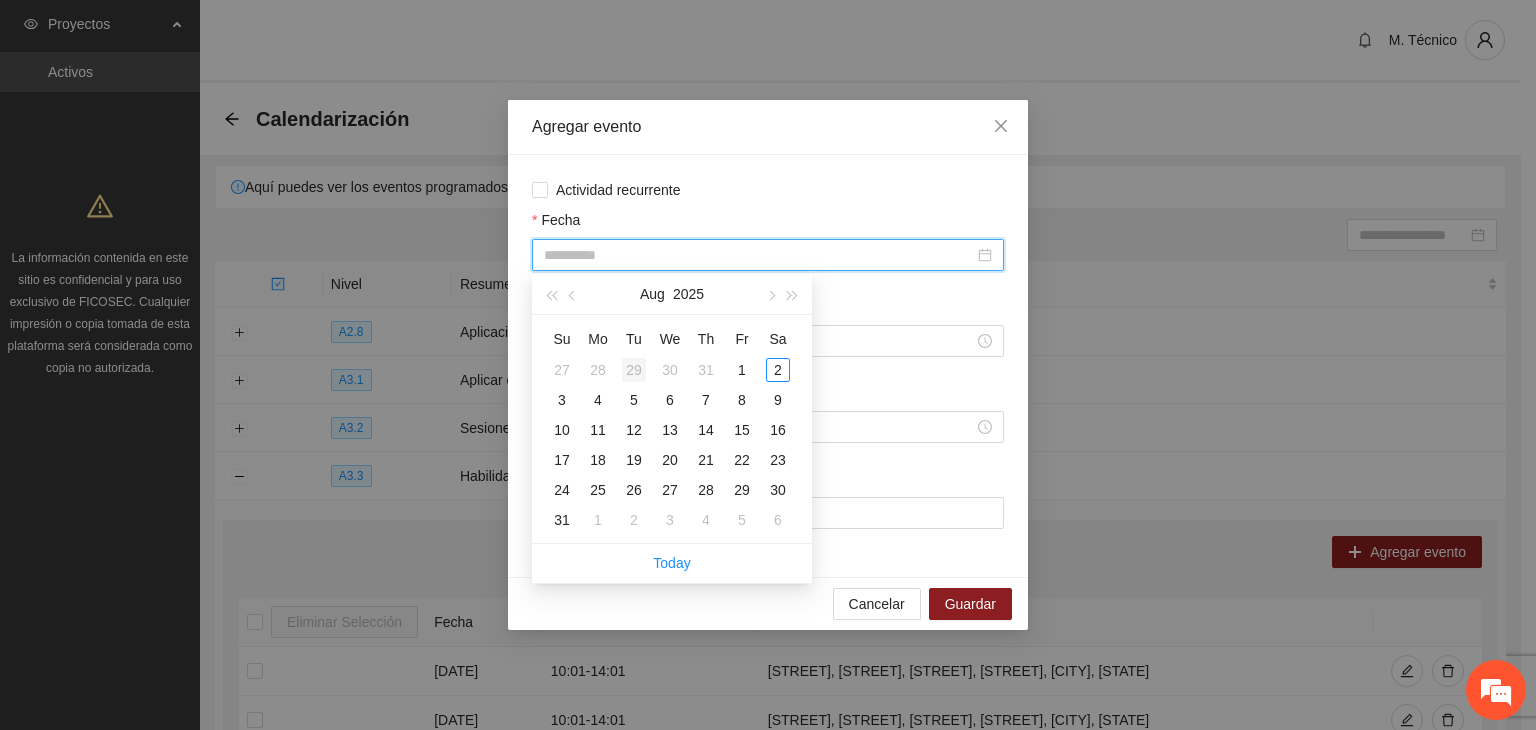 type on "**********" 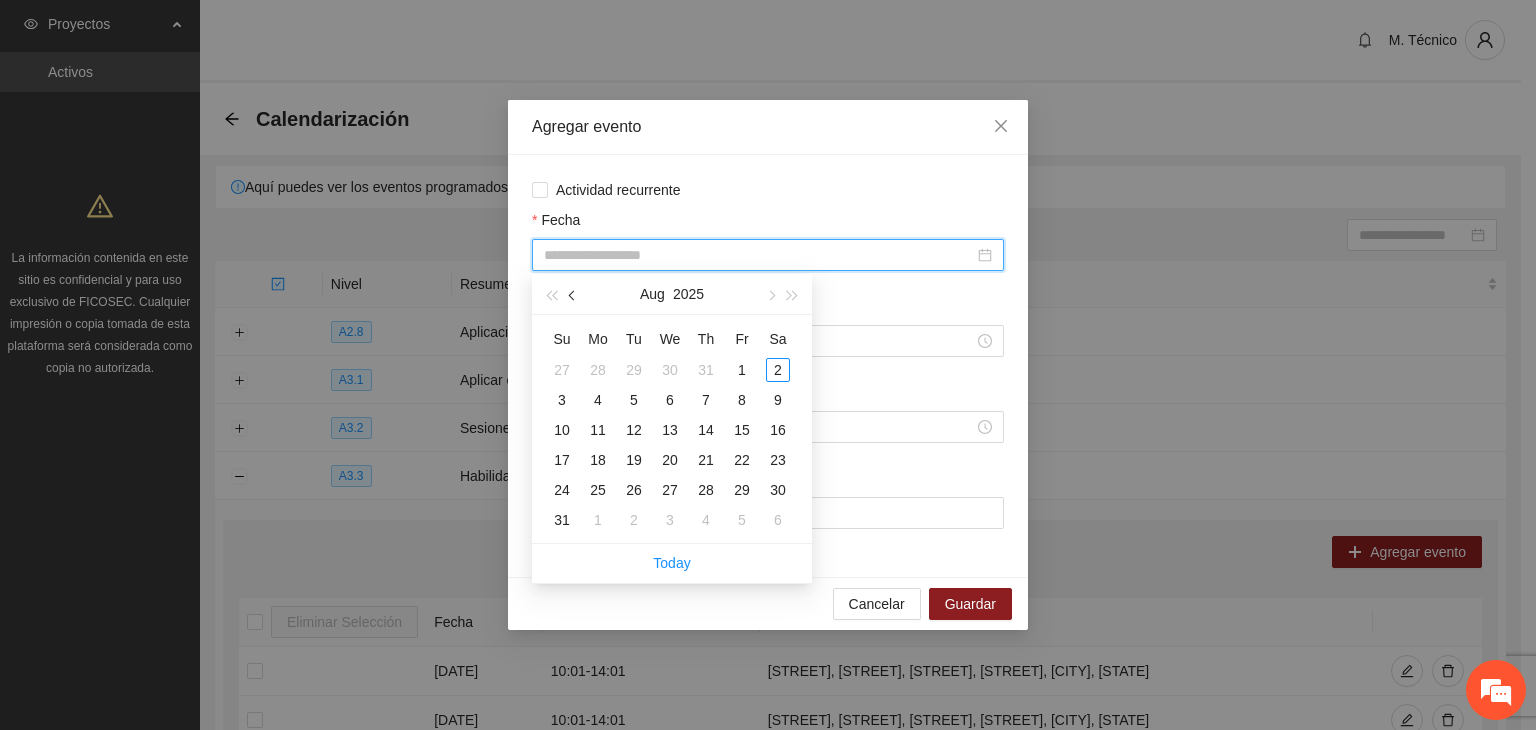 click at bounding box center [574, 296] 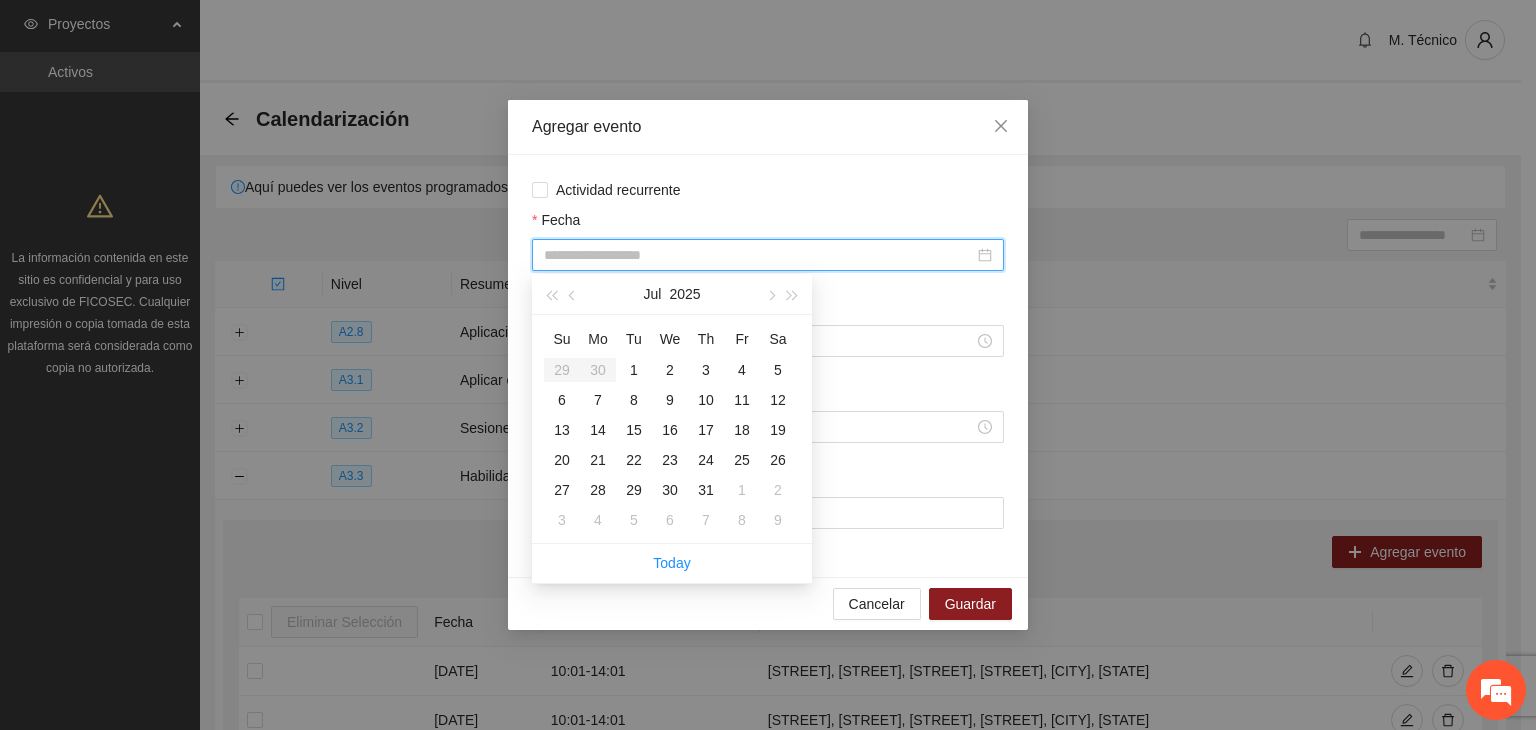 type on "**********" 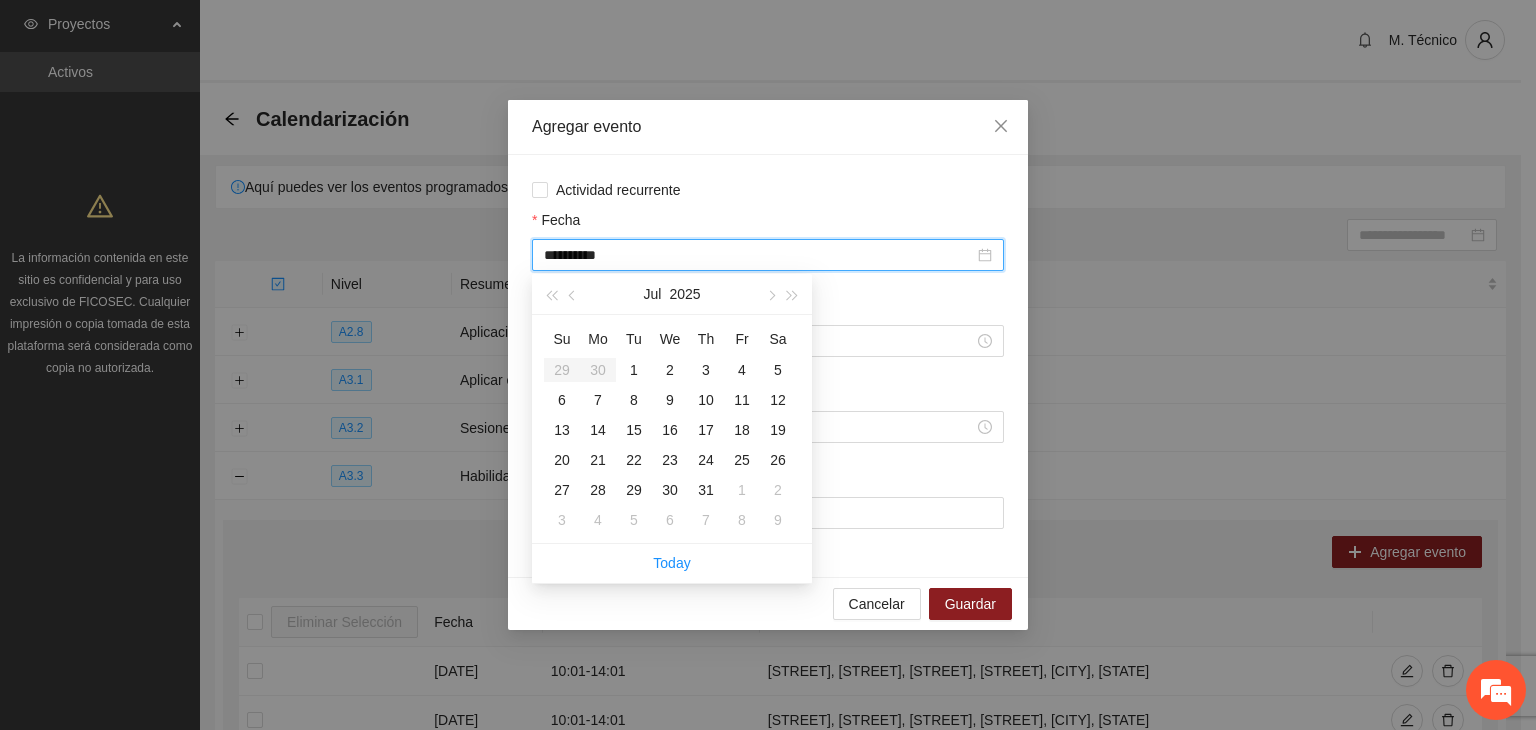 type 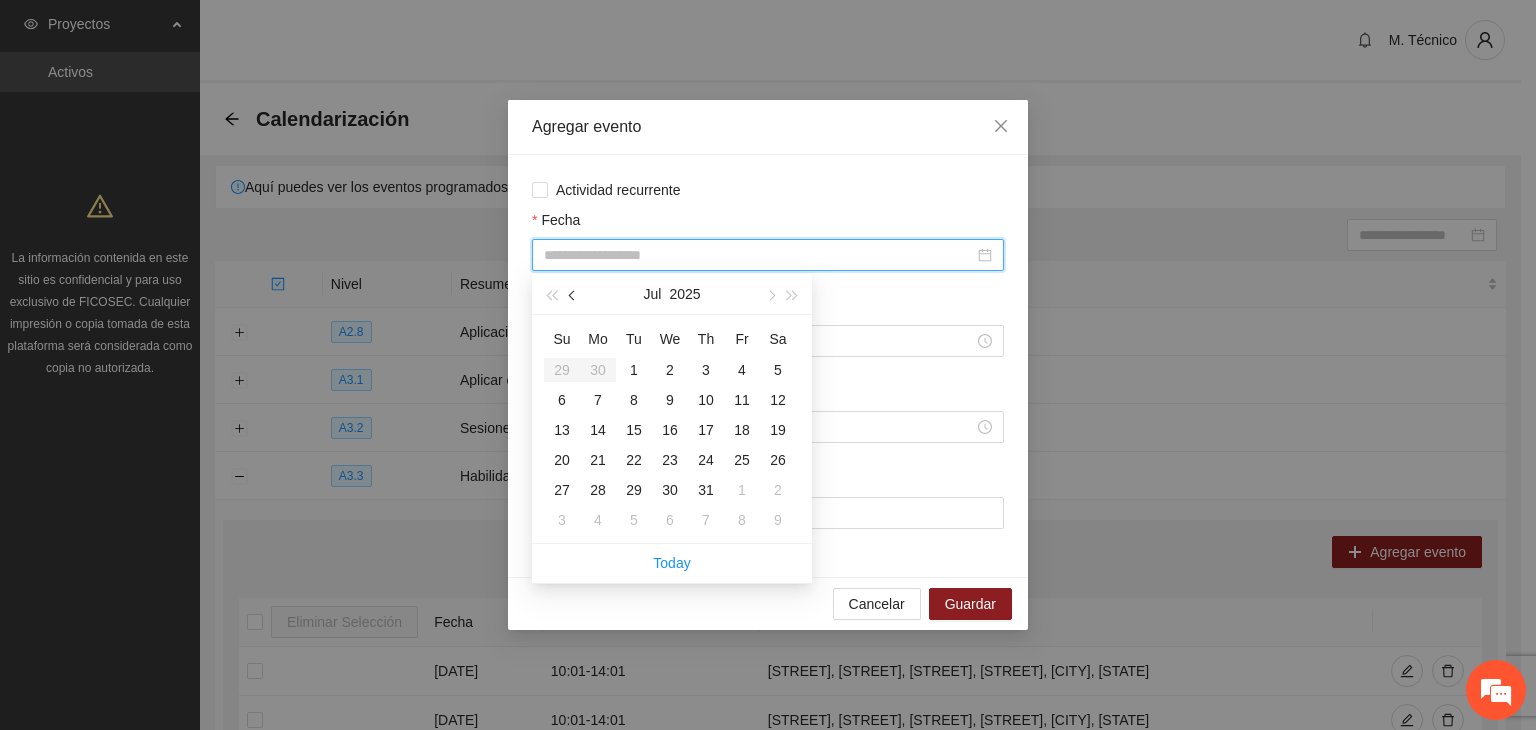 click at bounding box center (573, 294) 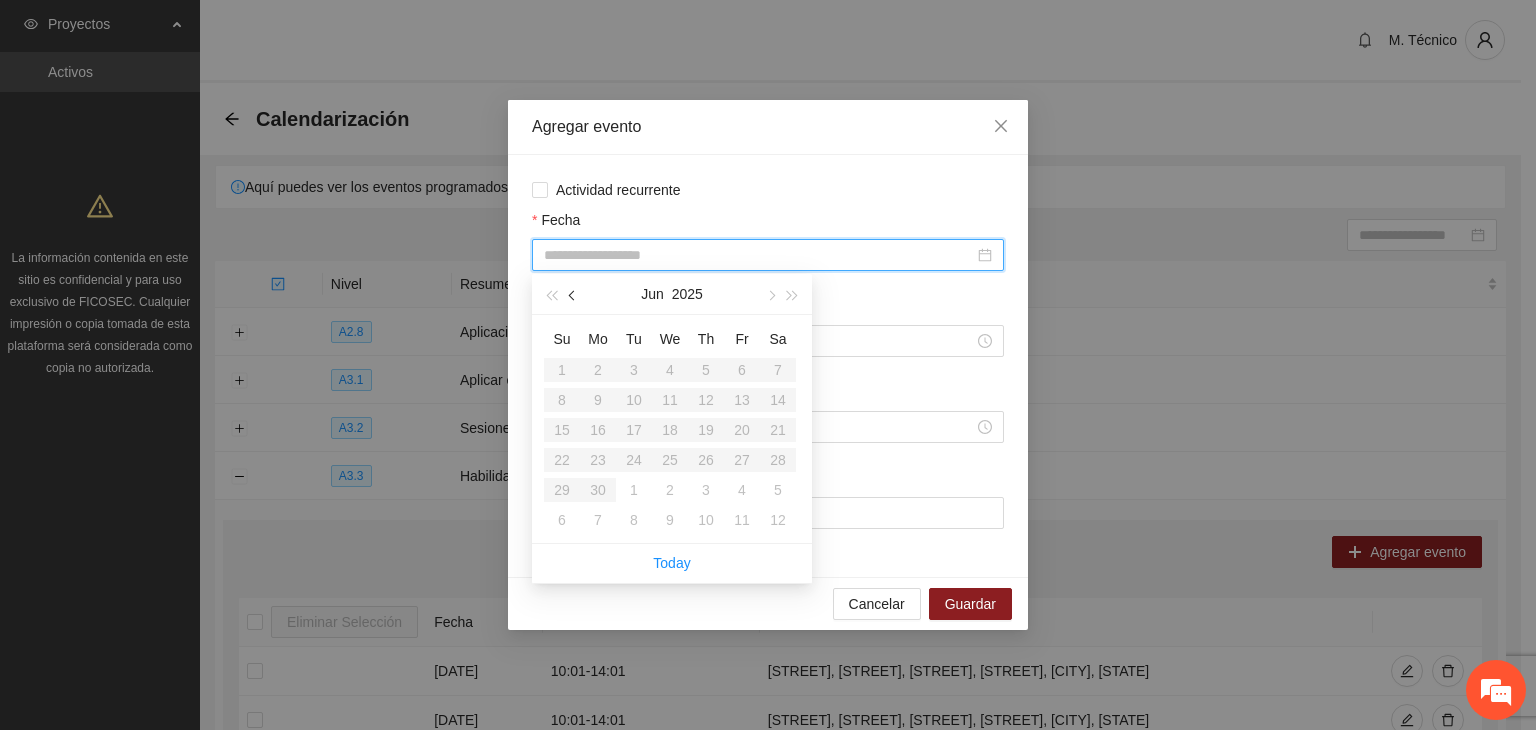 click at bounding box center [573, 294] 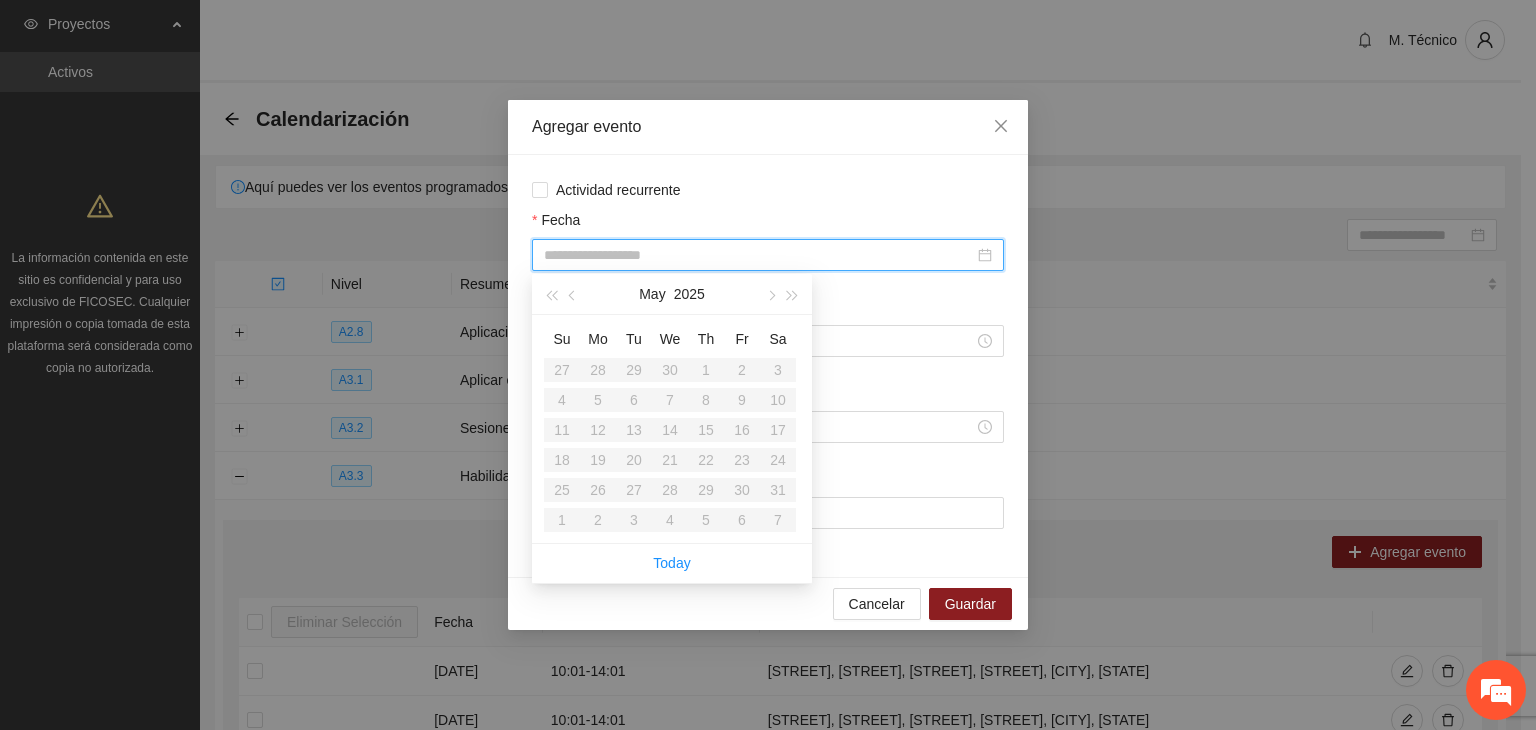 drag, startPoint x: 752, startPoint y: 447, endPoint x: 752, endPoint y: 471, distance: 24 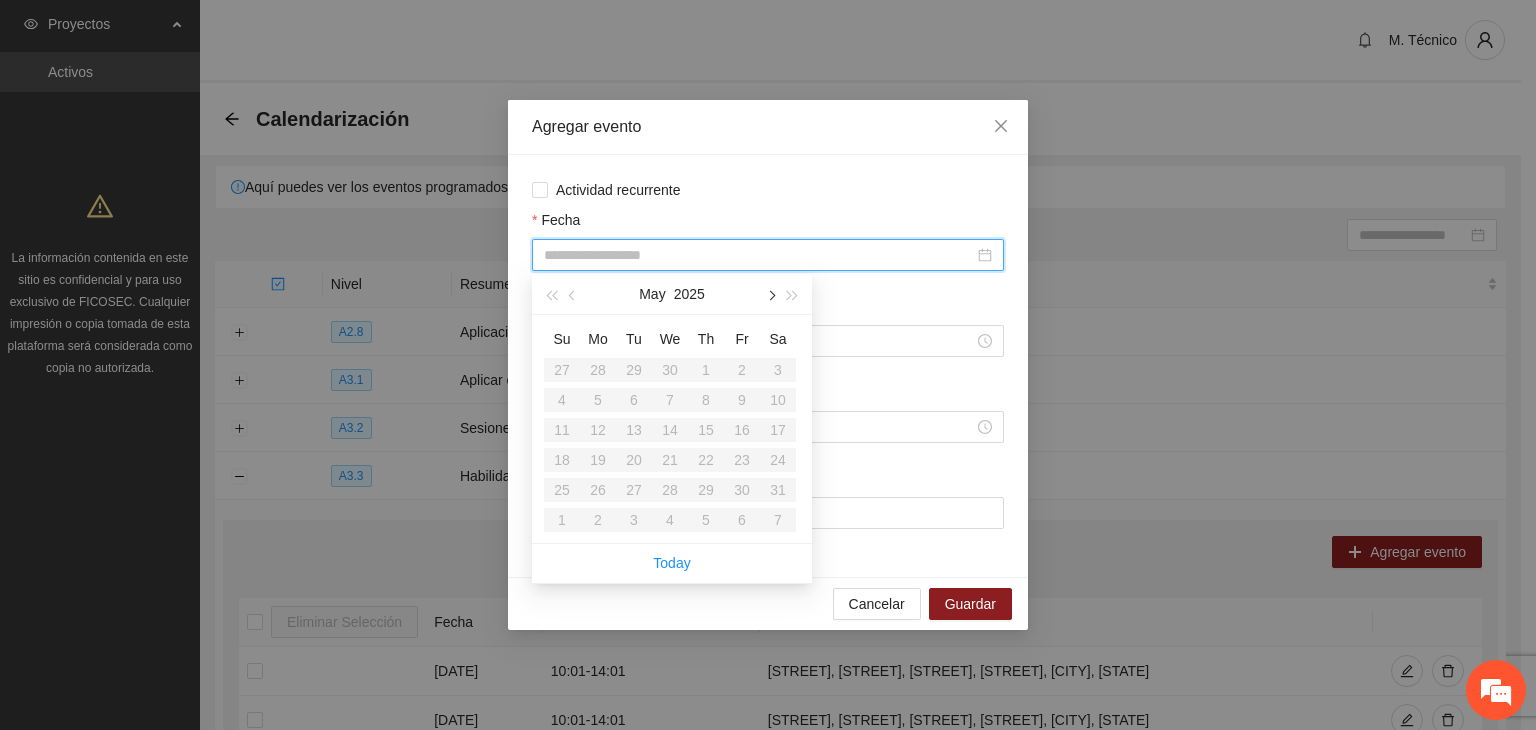 click at bounding box center [770, 294] 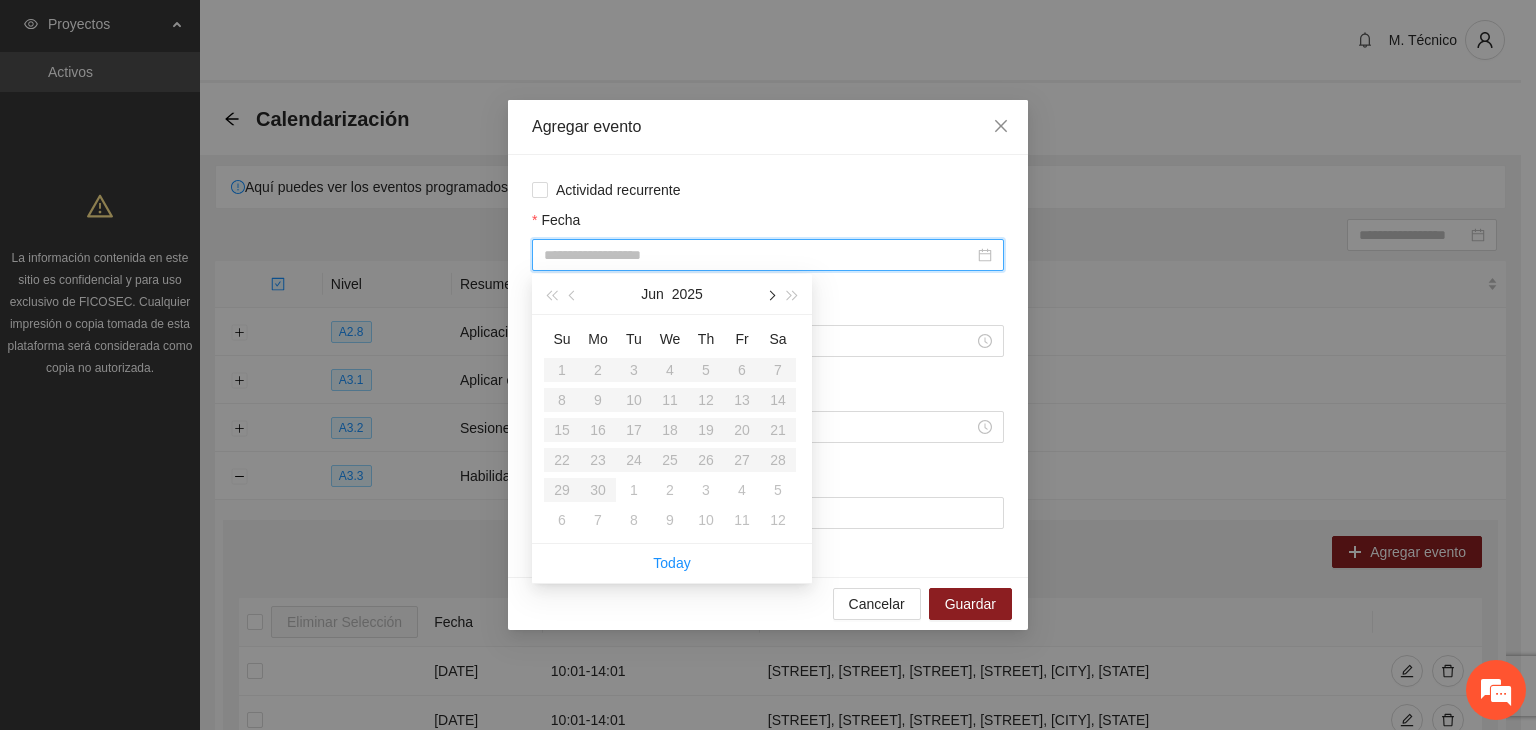 click at bounding box center (770, 294) 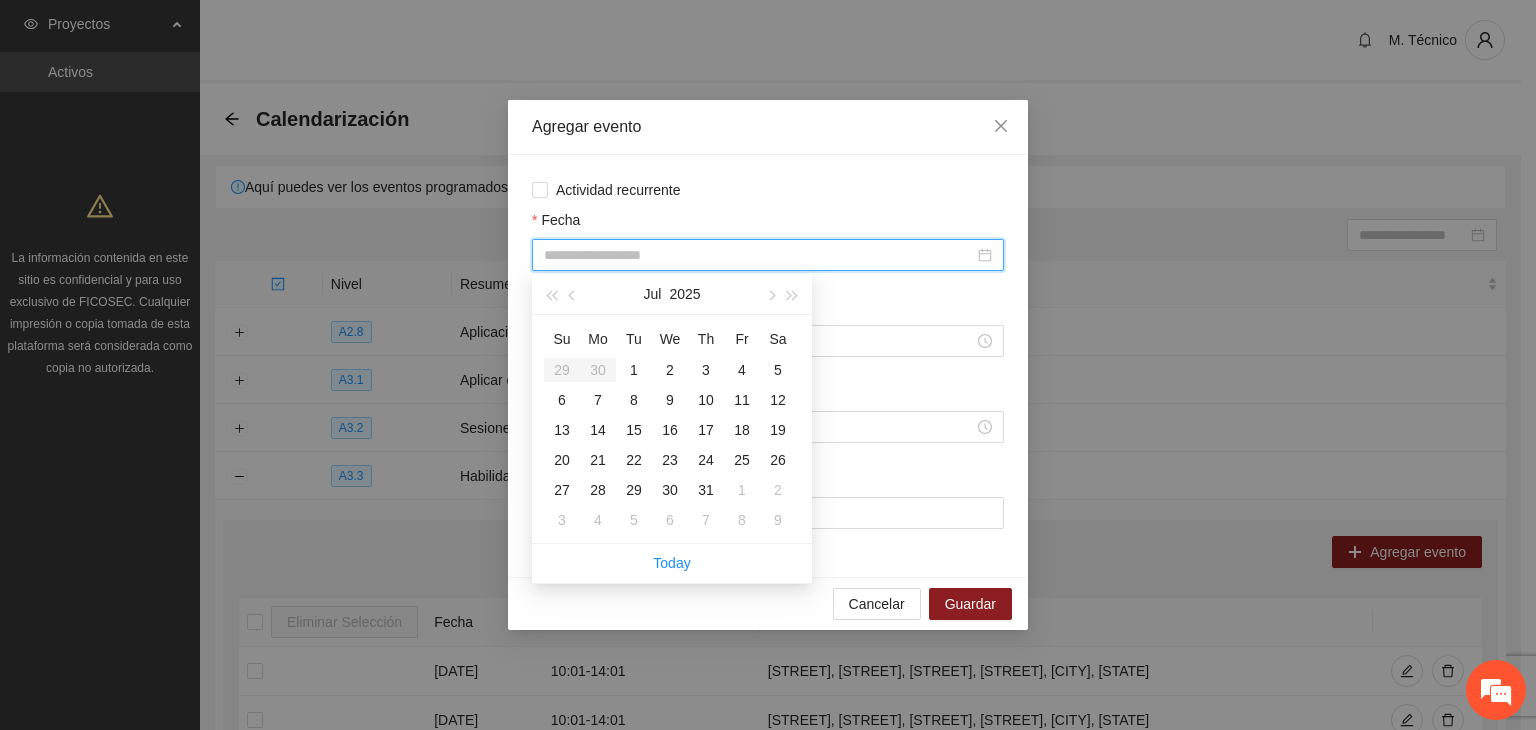 click on "Actividad recurrente Fecha Hora de inicio Hora de fin Lugar" at bounding box center (768, 366) 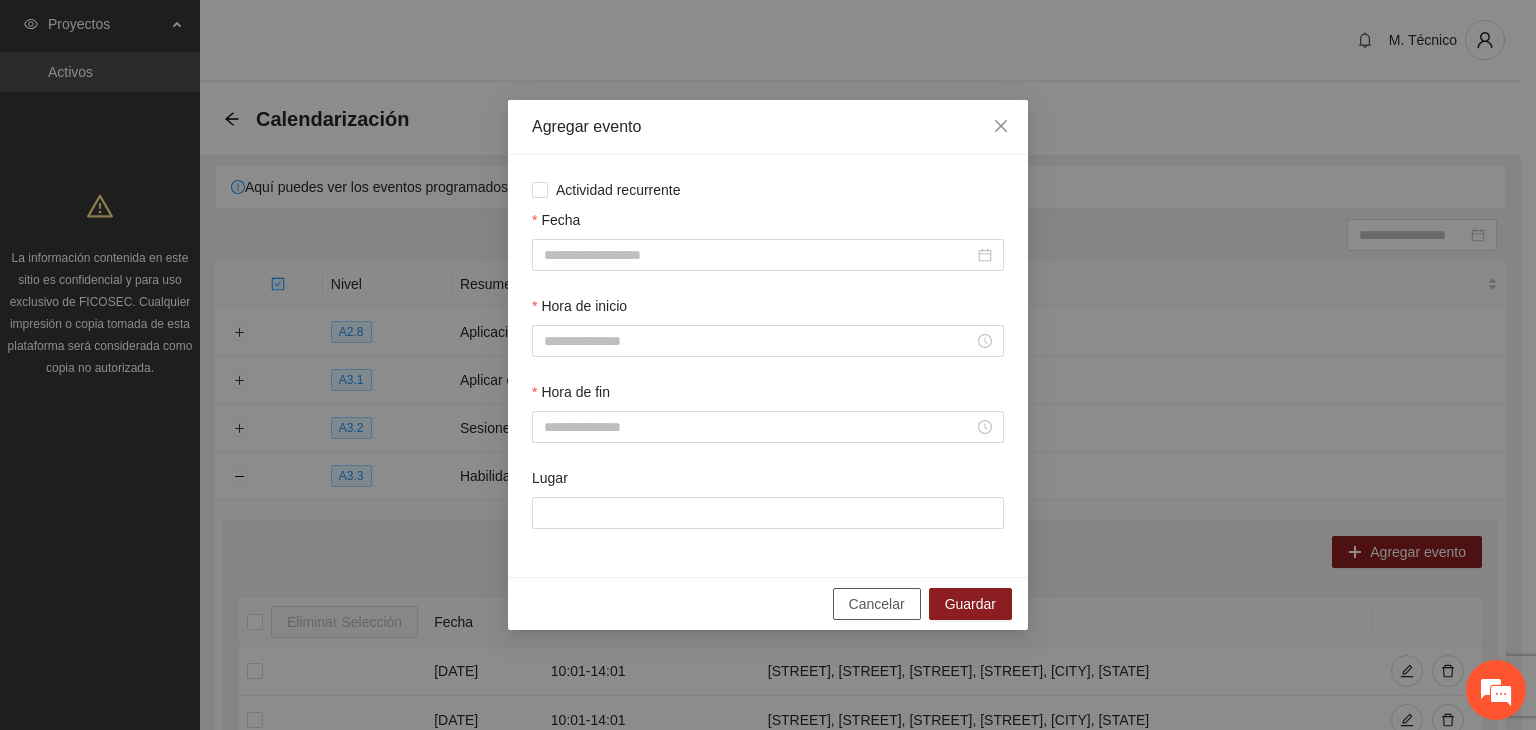 click on "Cancelar" at bounding box center (877, 604) 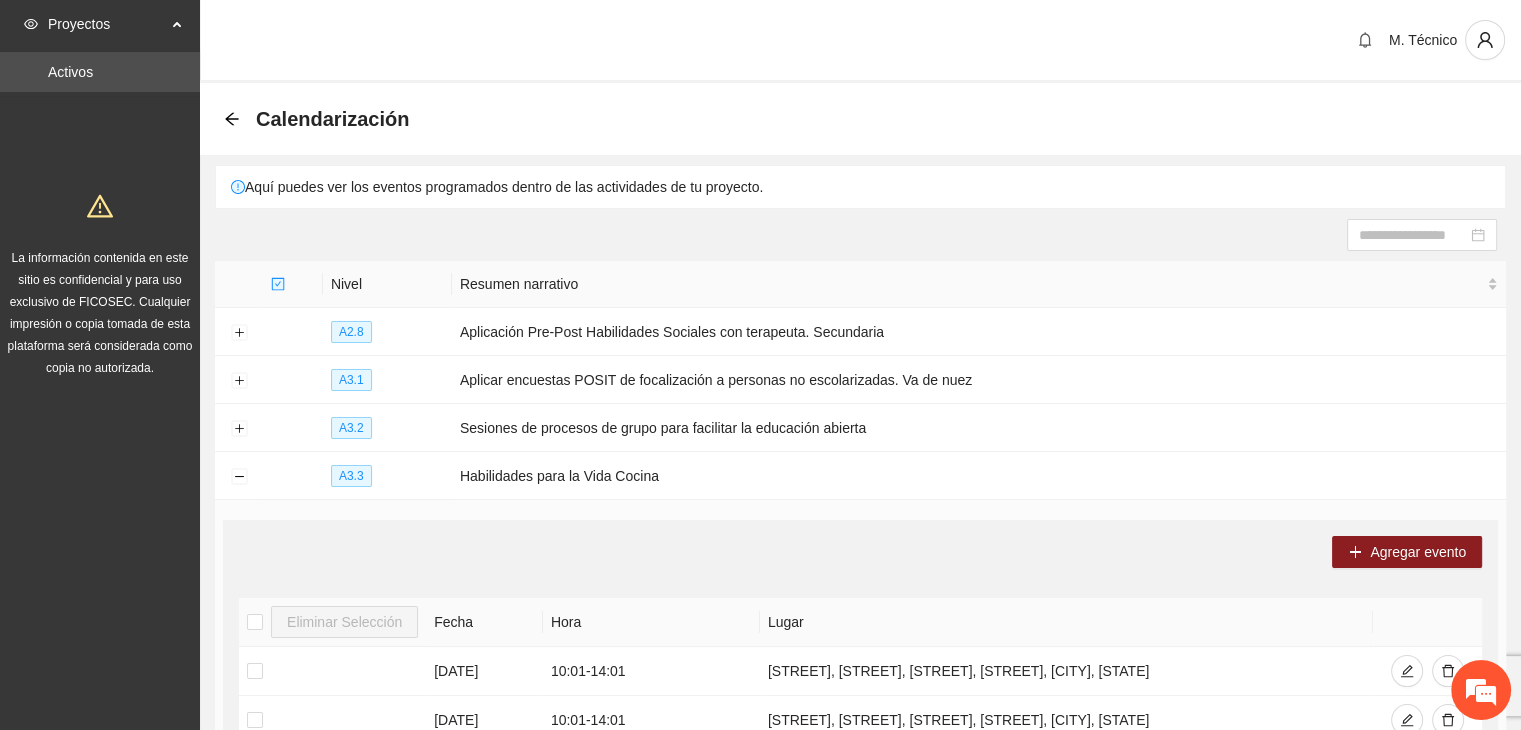 click on "Calendarización" at bounding box center (322, 119) 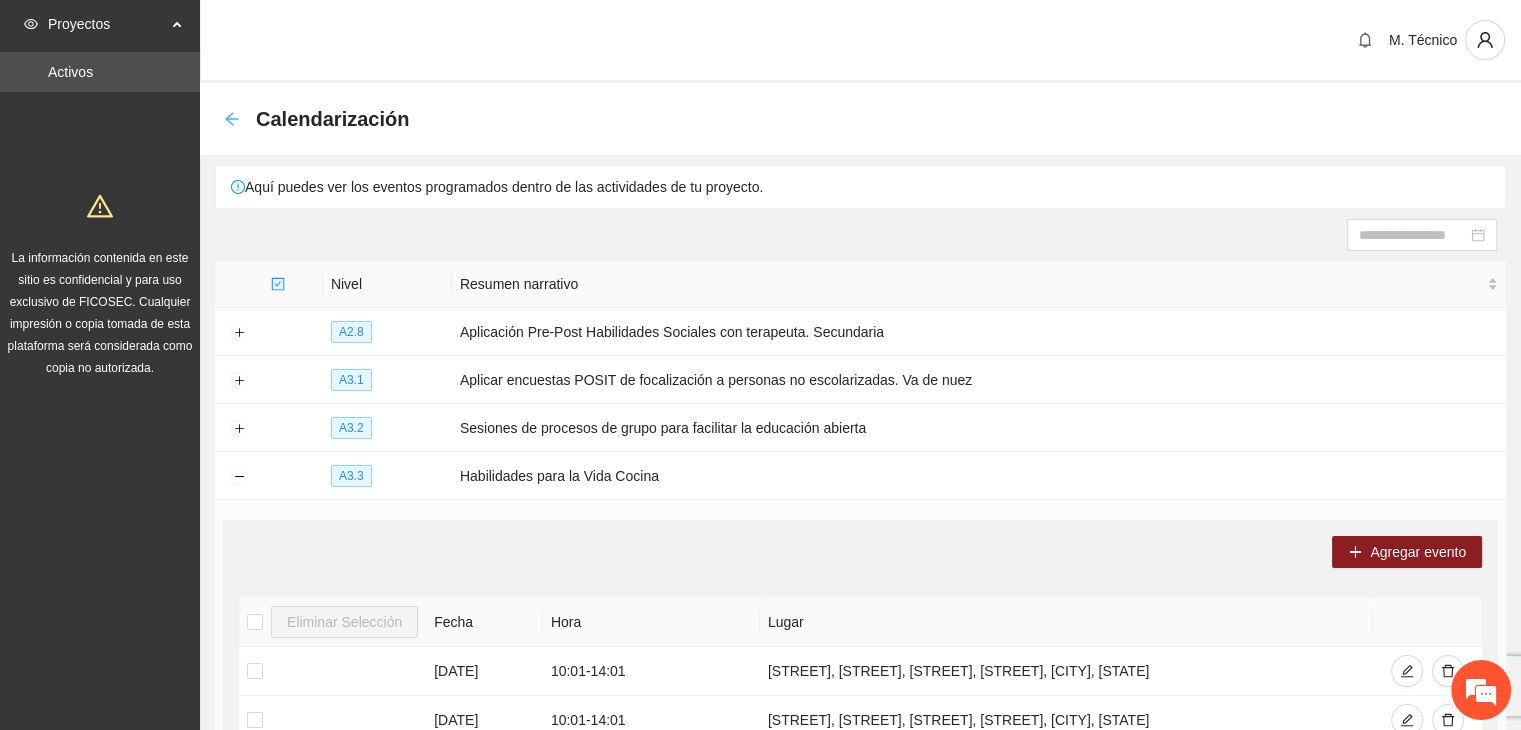 click 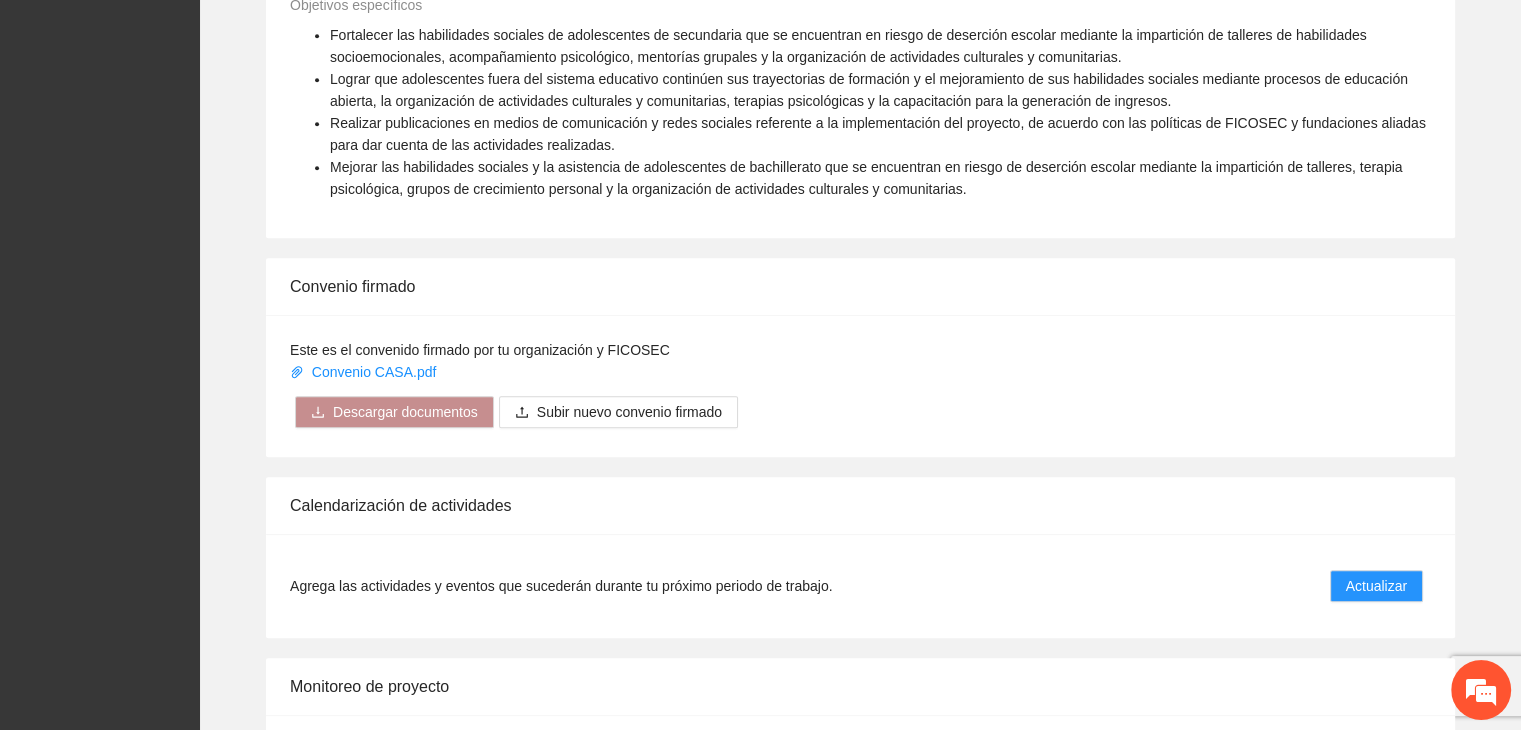 scroll, scrollTop: 1540, scrollLeft: 0, axis: vertical 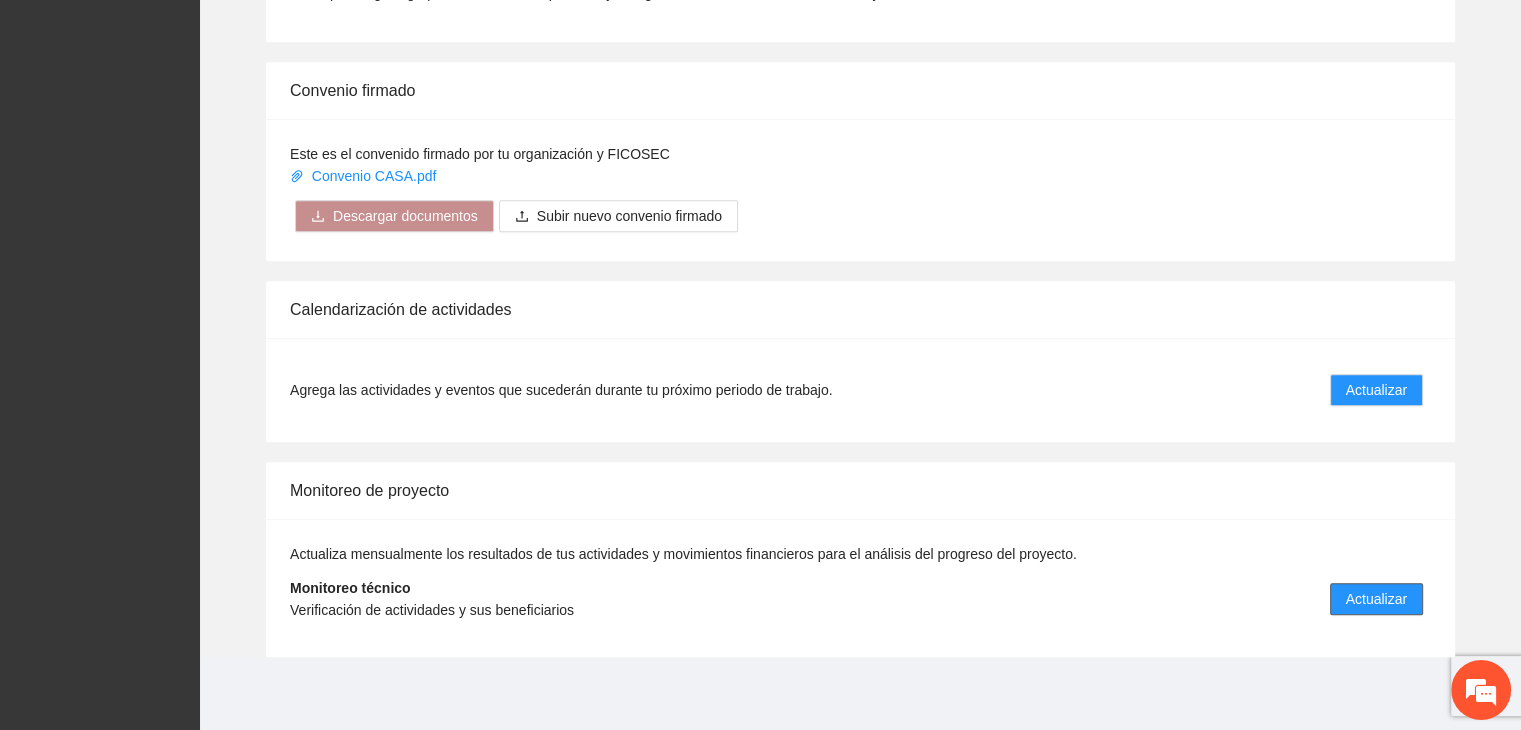 click on "Actualizar" at bounding box center (1376, 599) 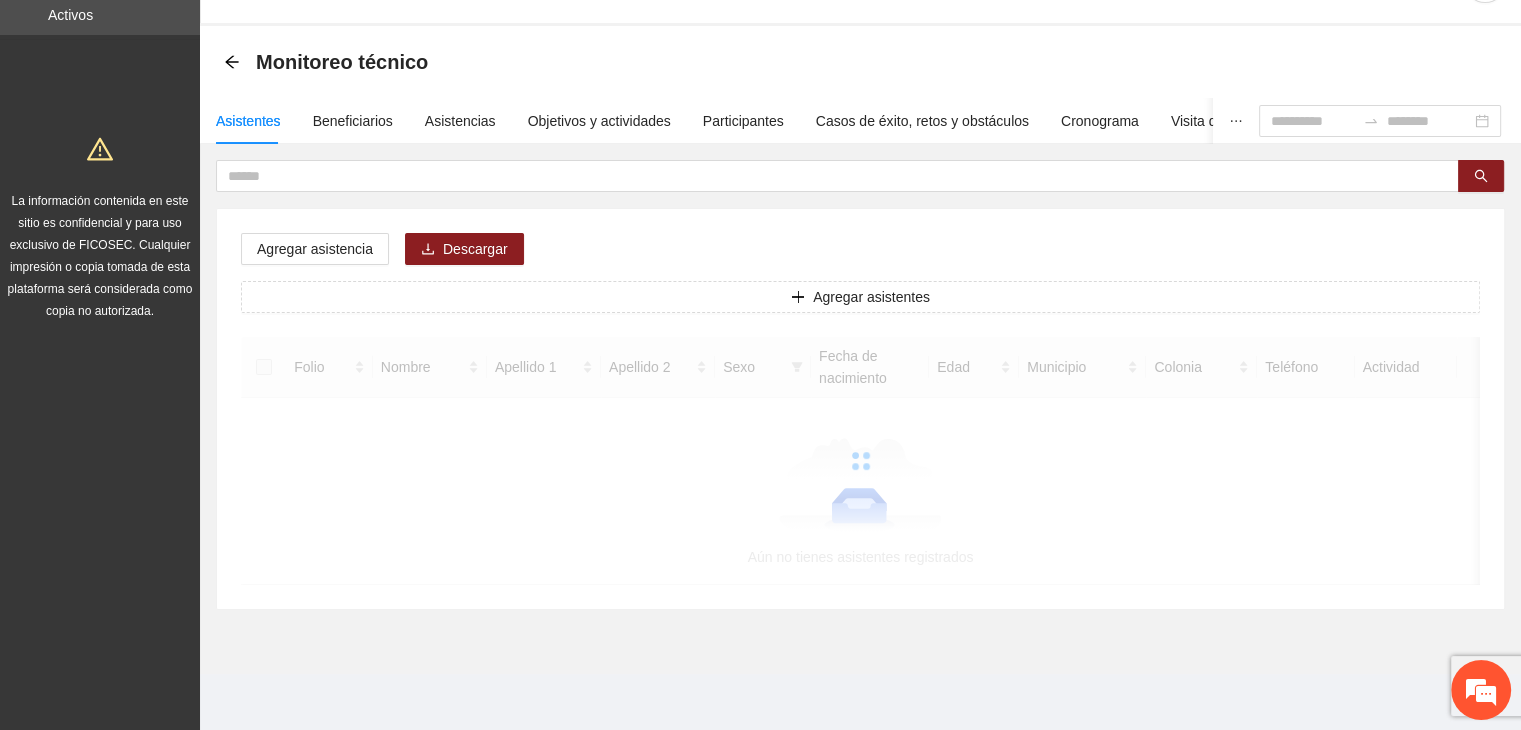 scroll, scrollTop: 0, scrollLeft: 0, axis: both 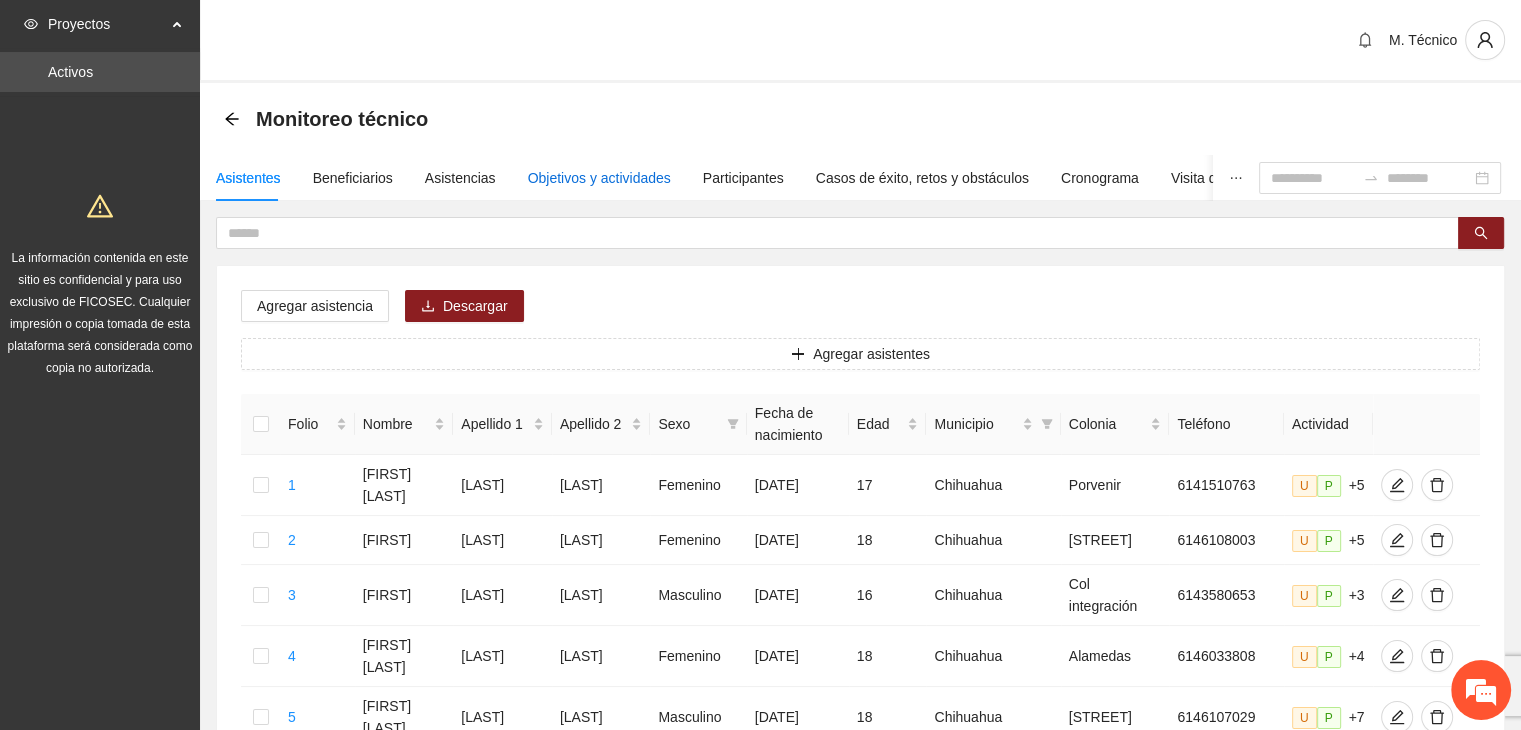 click on "Objetivos y actividades" at bounding box center (599, 178) 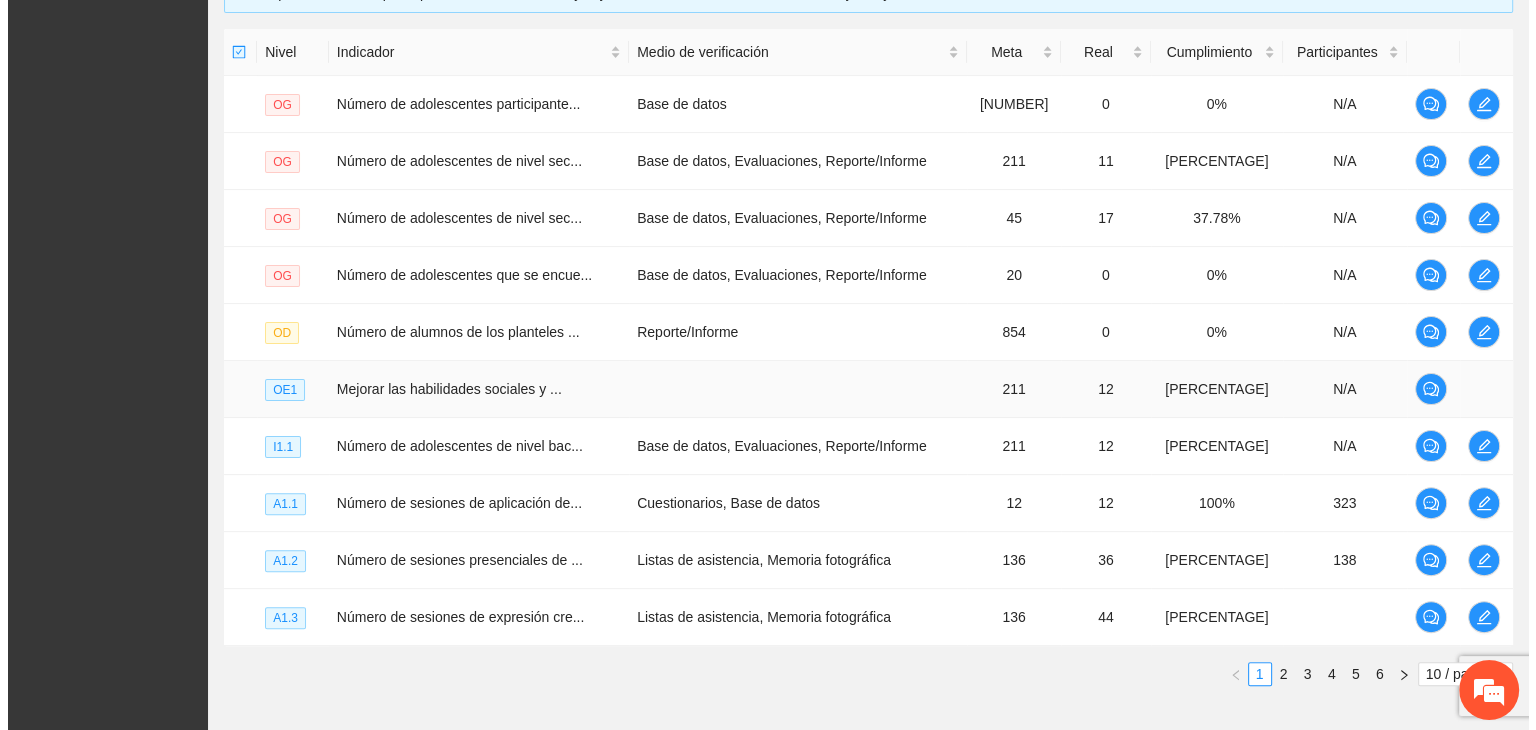 scroll, scrollTop: 500, scrollLeft: 0, axis: vertical 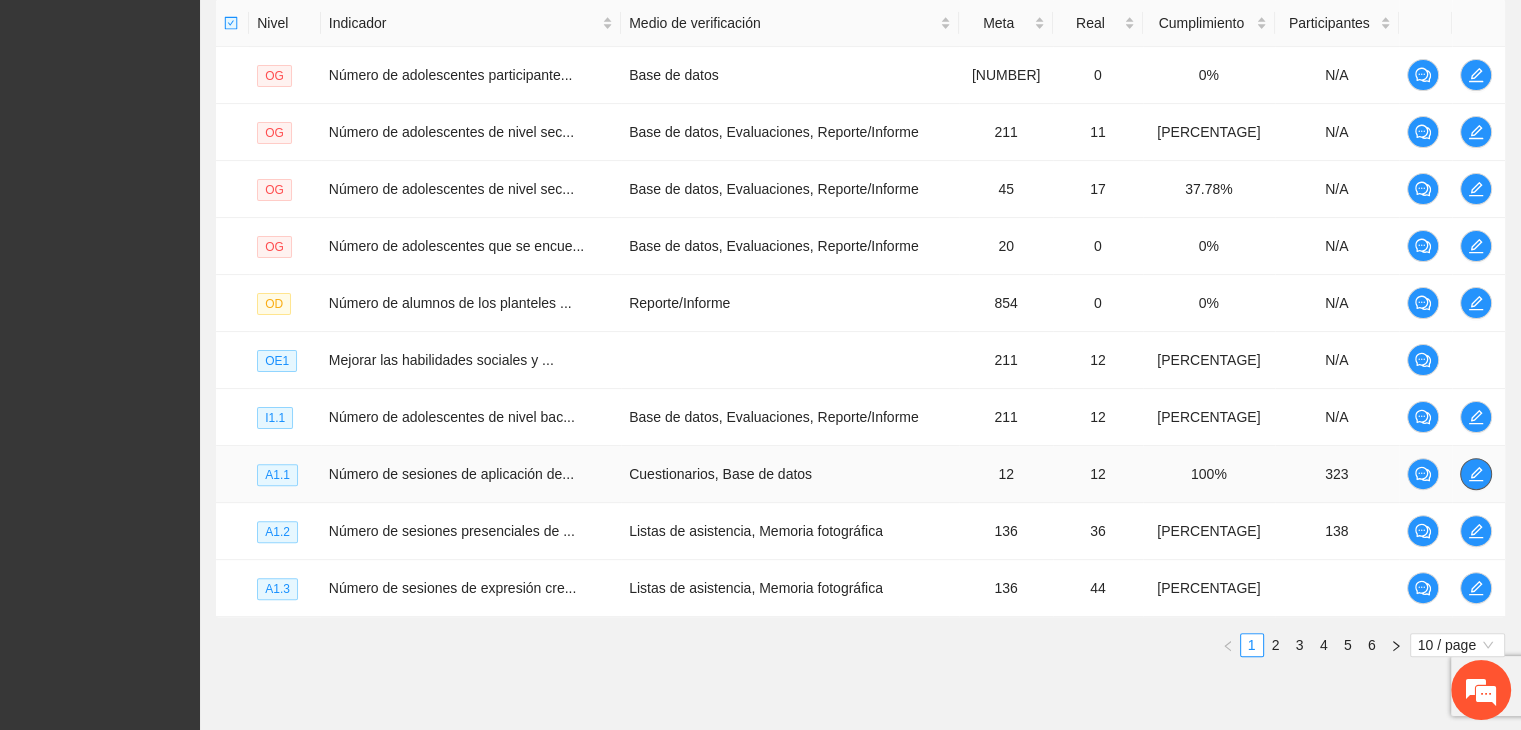 click 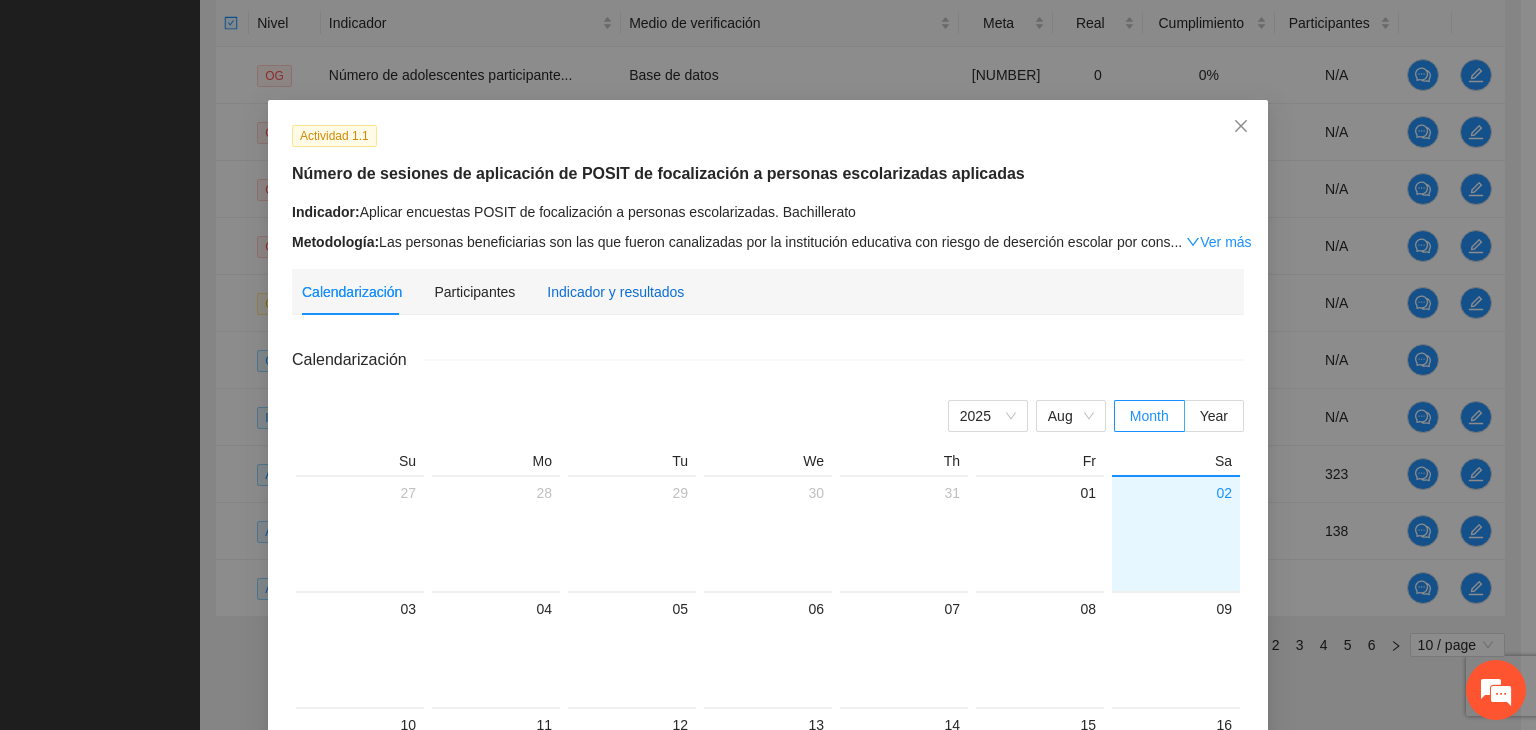 click on "Indicador y resultados" at bounding box center [615, 292] 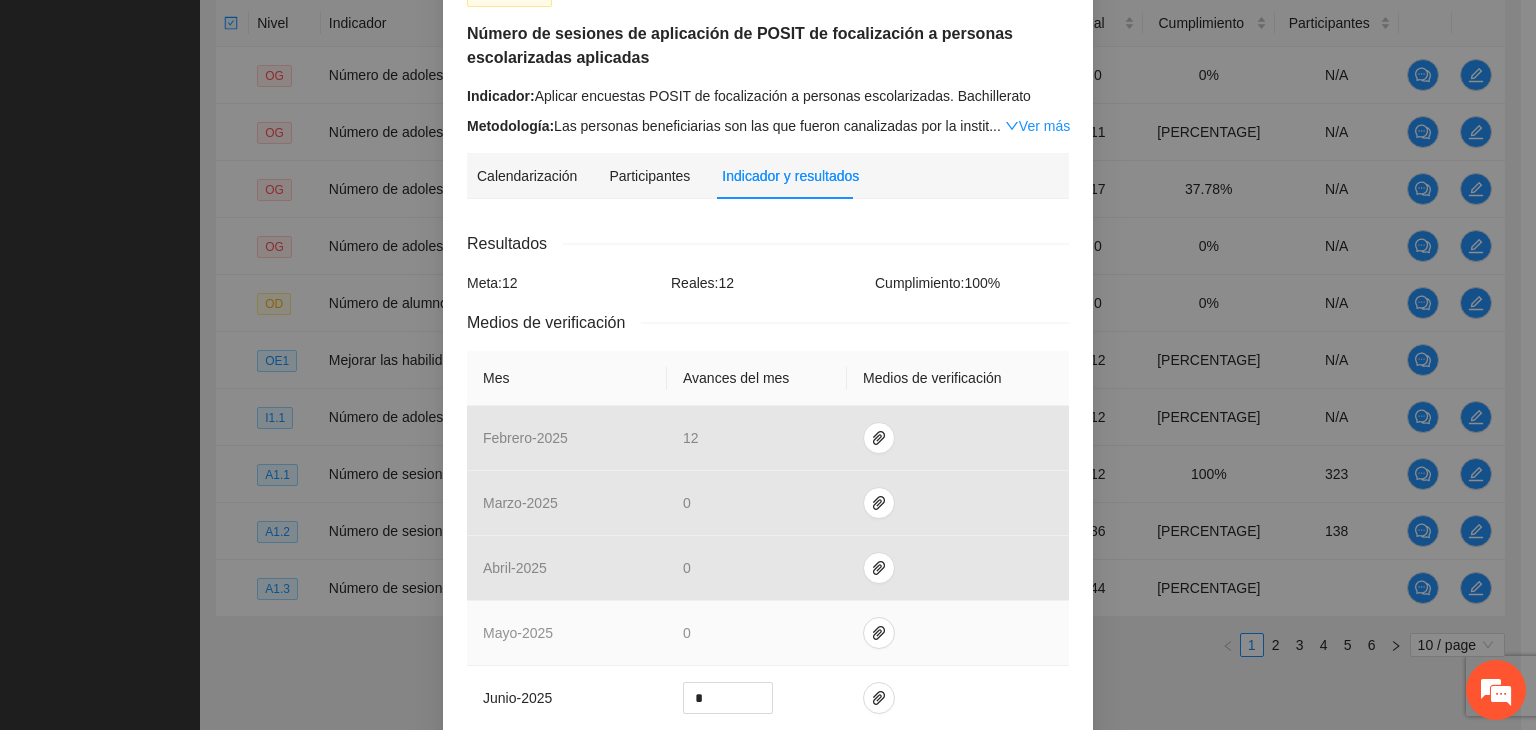 scroll, scrollTop: 300, scrollLeft: 0, axis: vertical 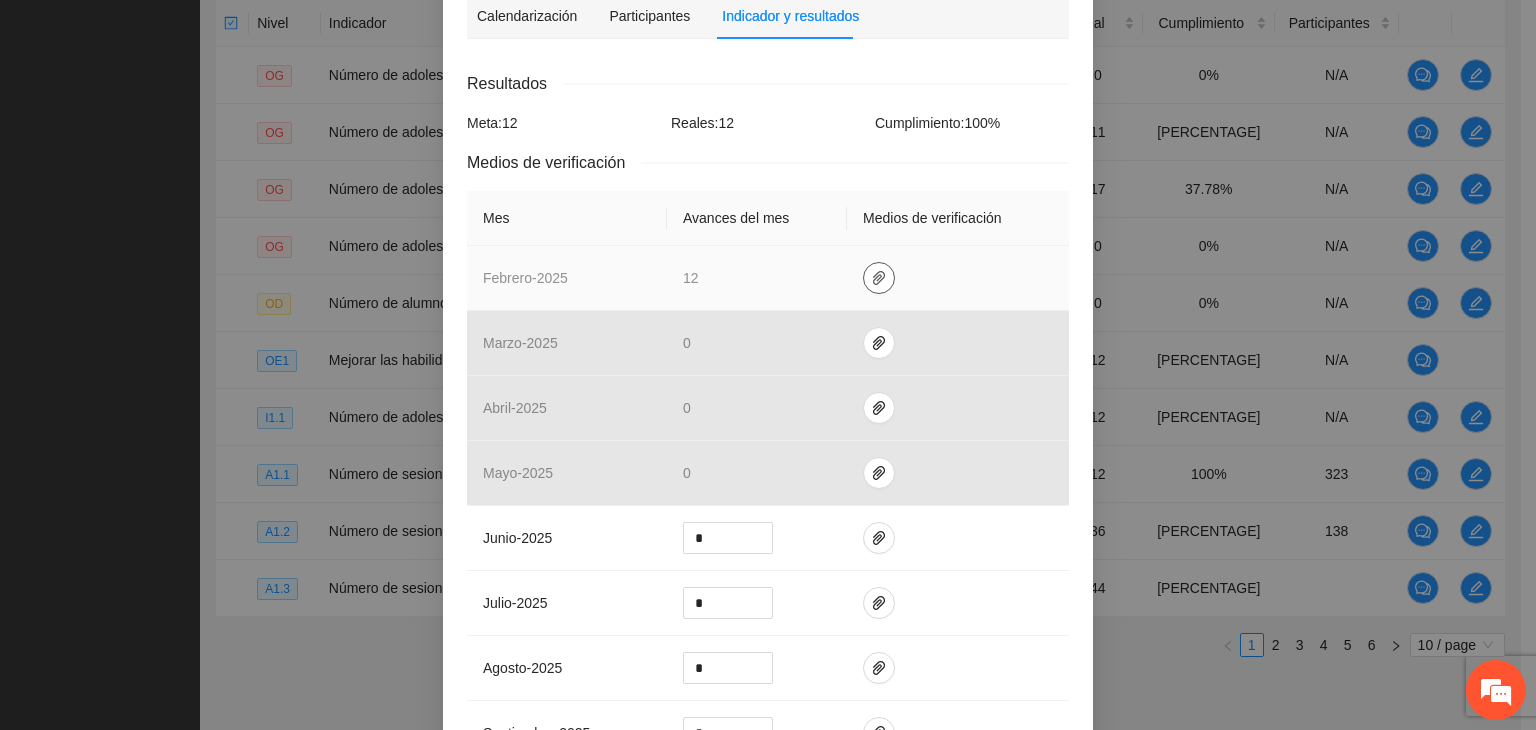 click at bounding box center (879, 278) 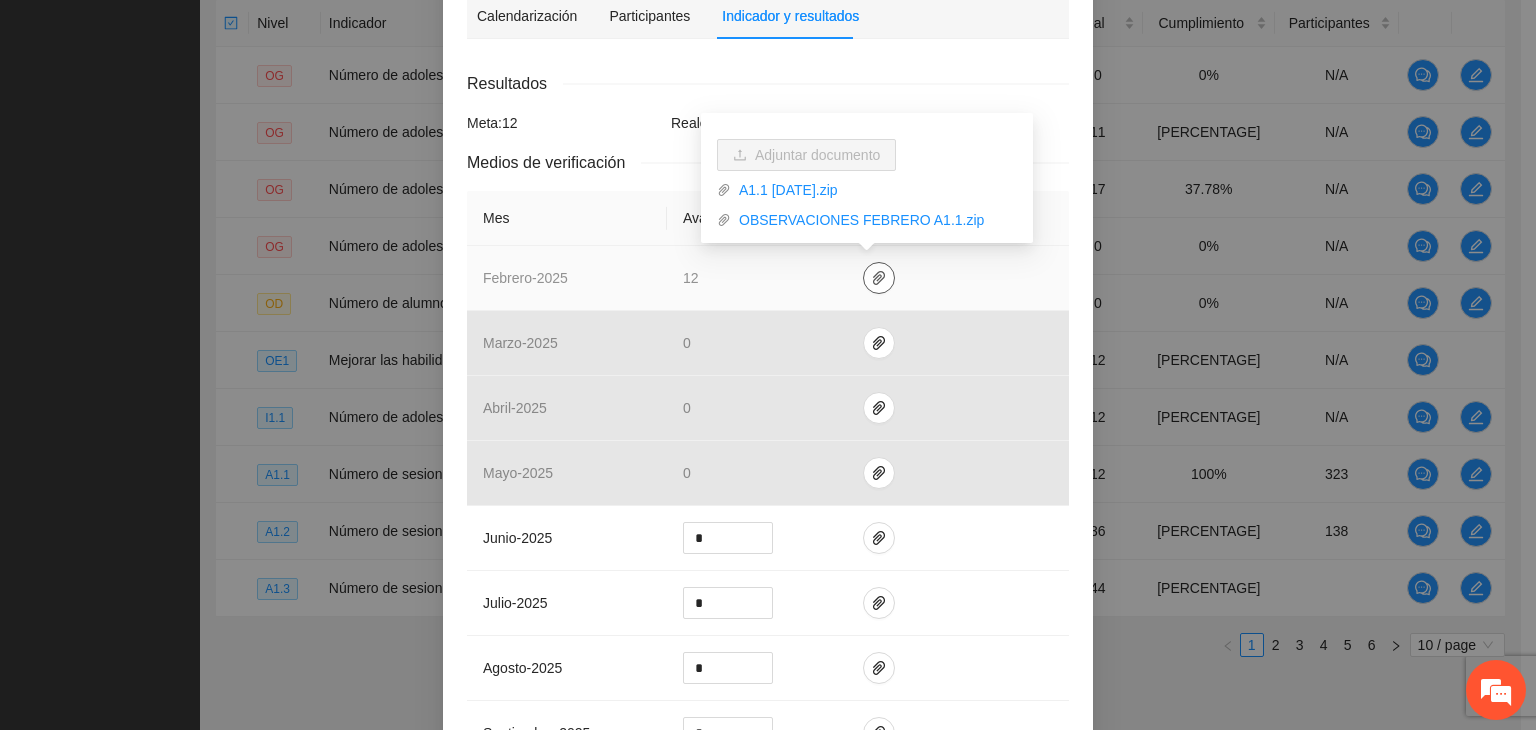 click at bounding box center [879, 278] 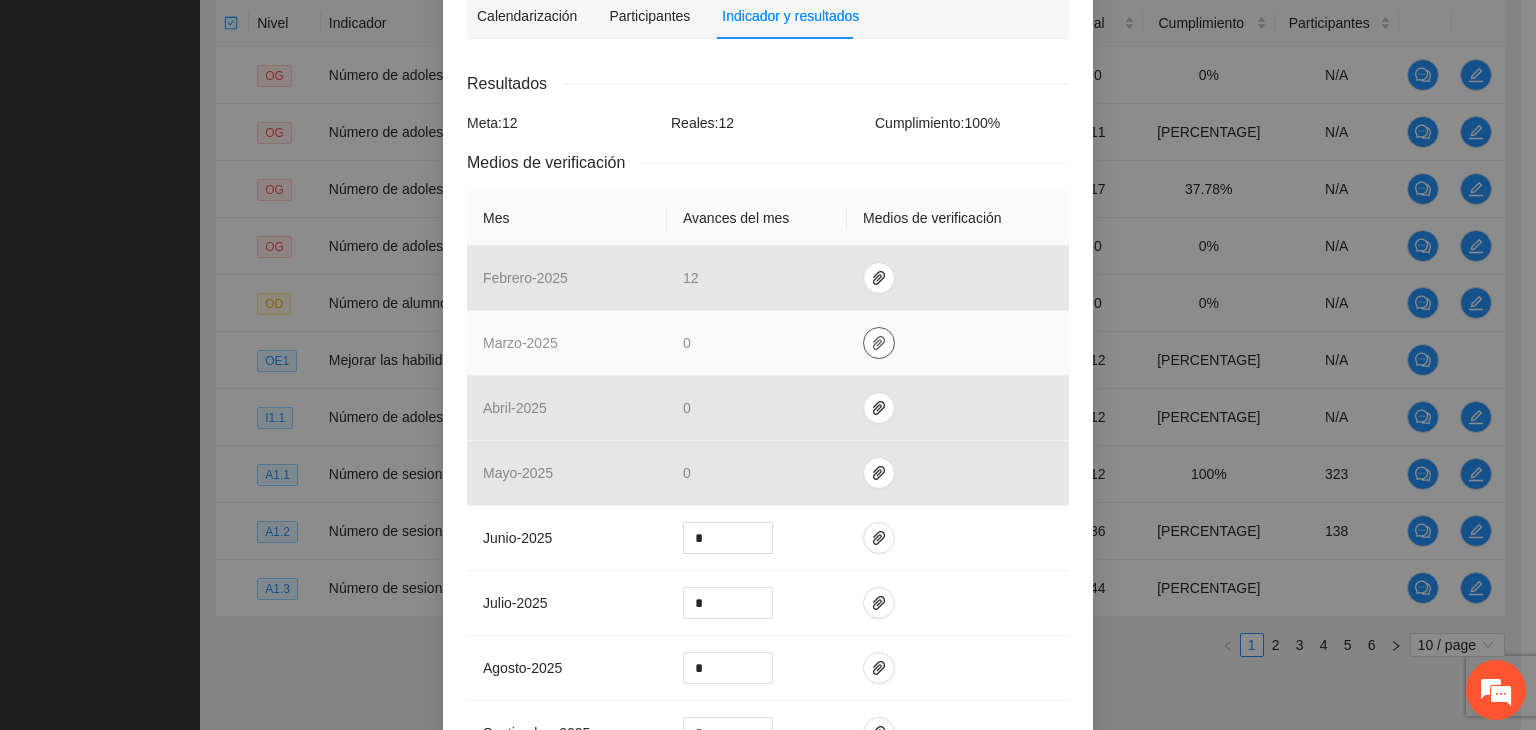 click 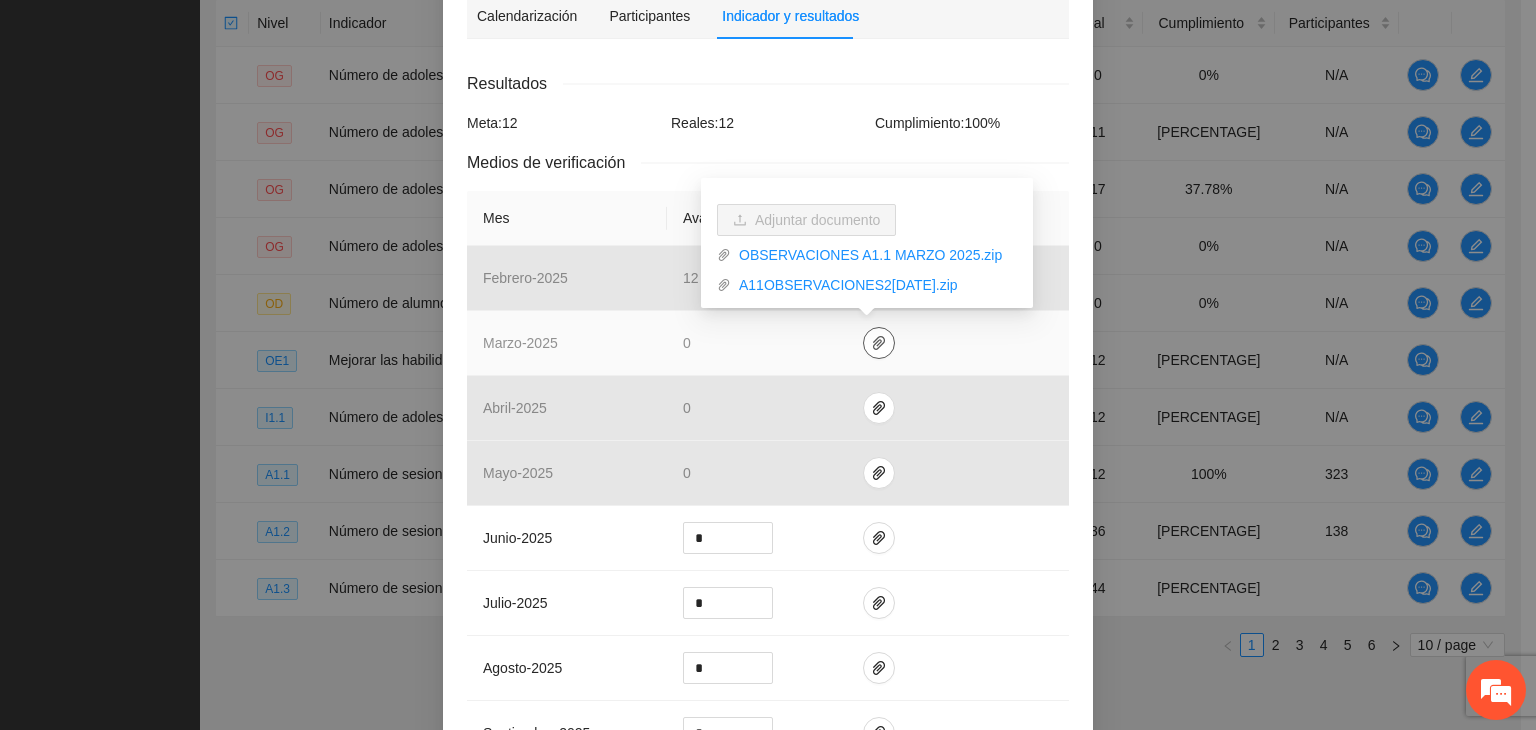 click 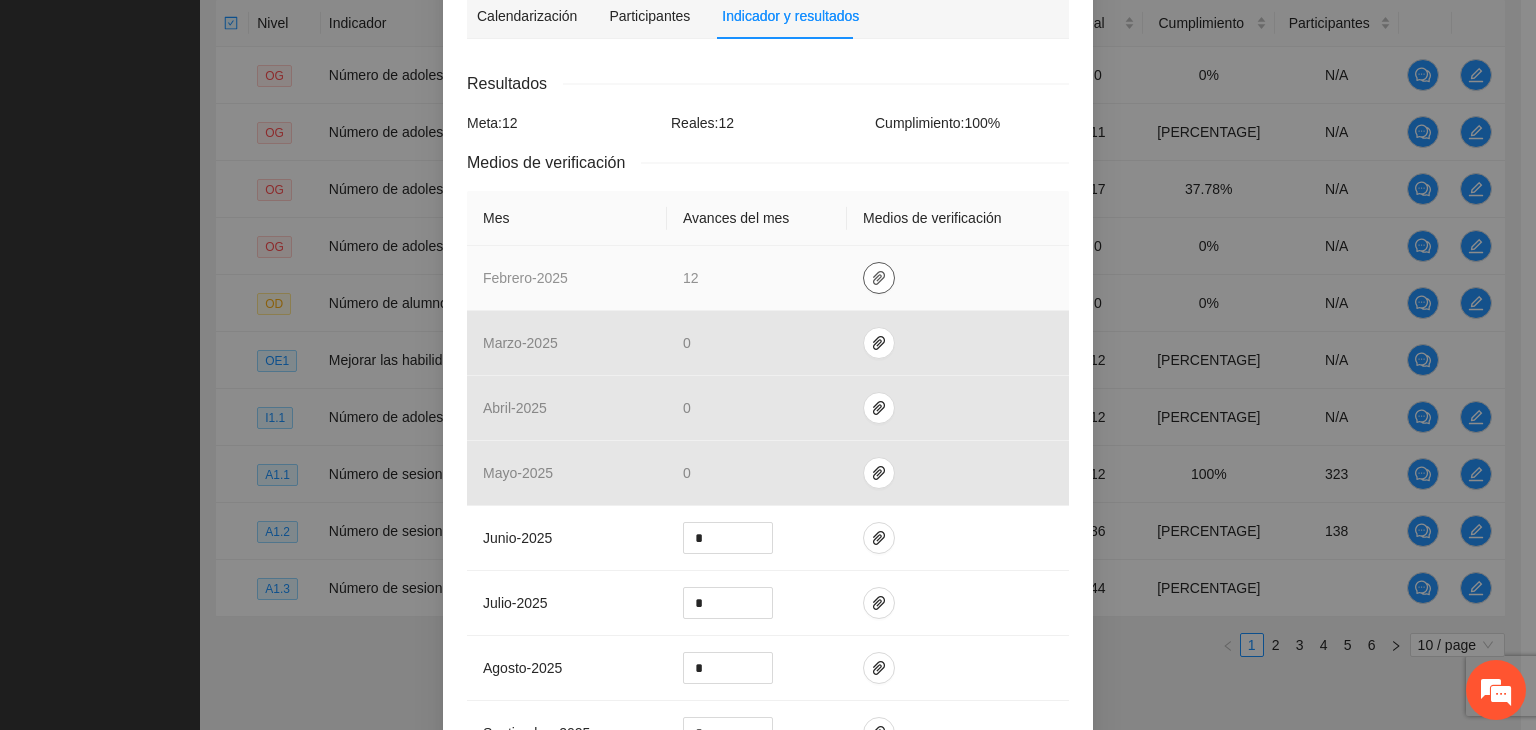 click 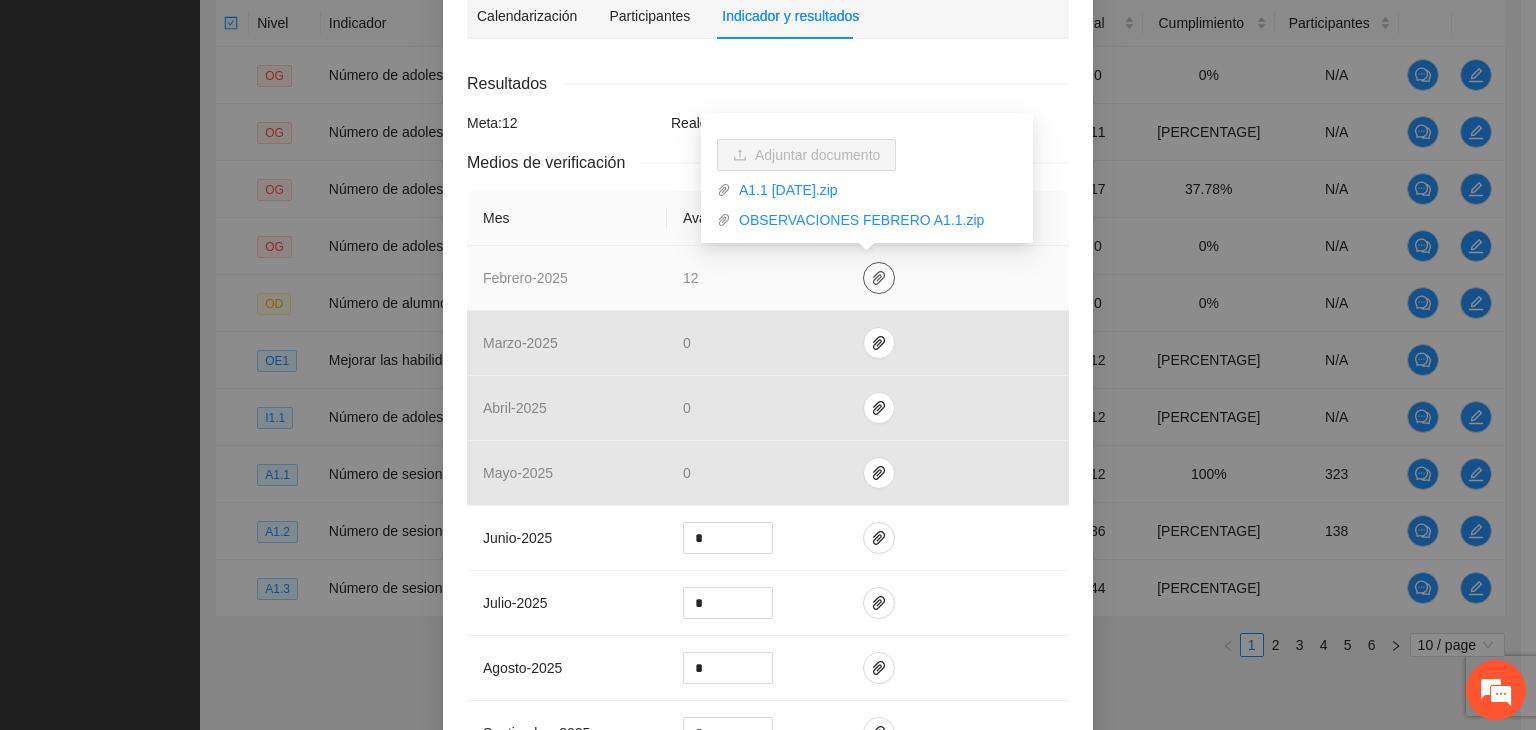 click 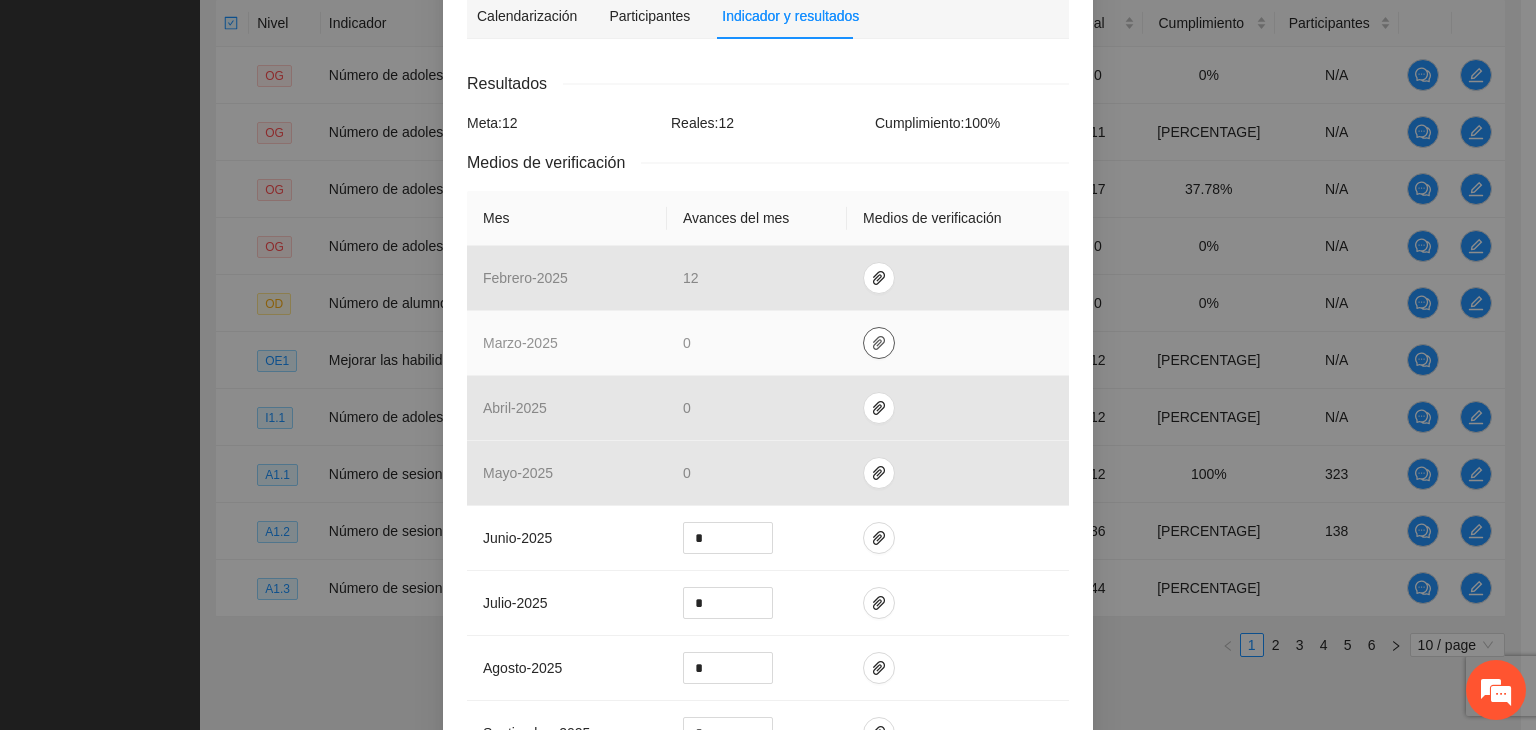 click 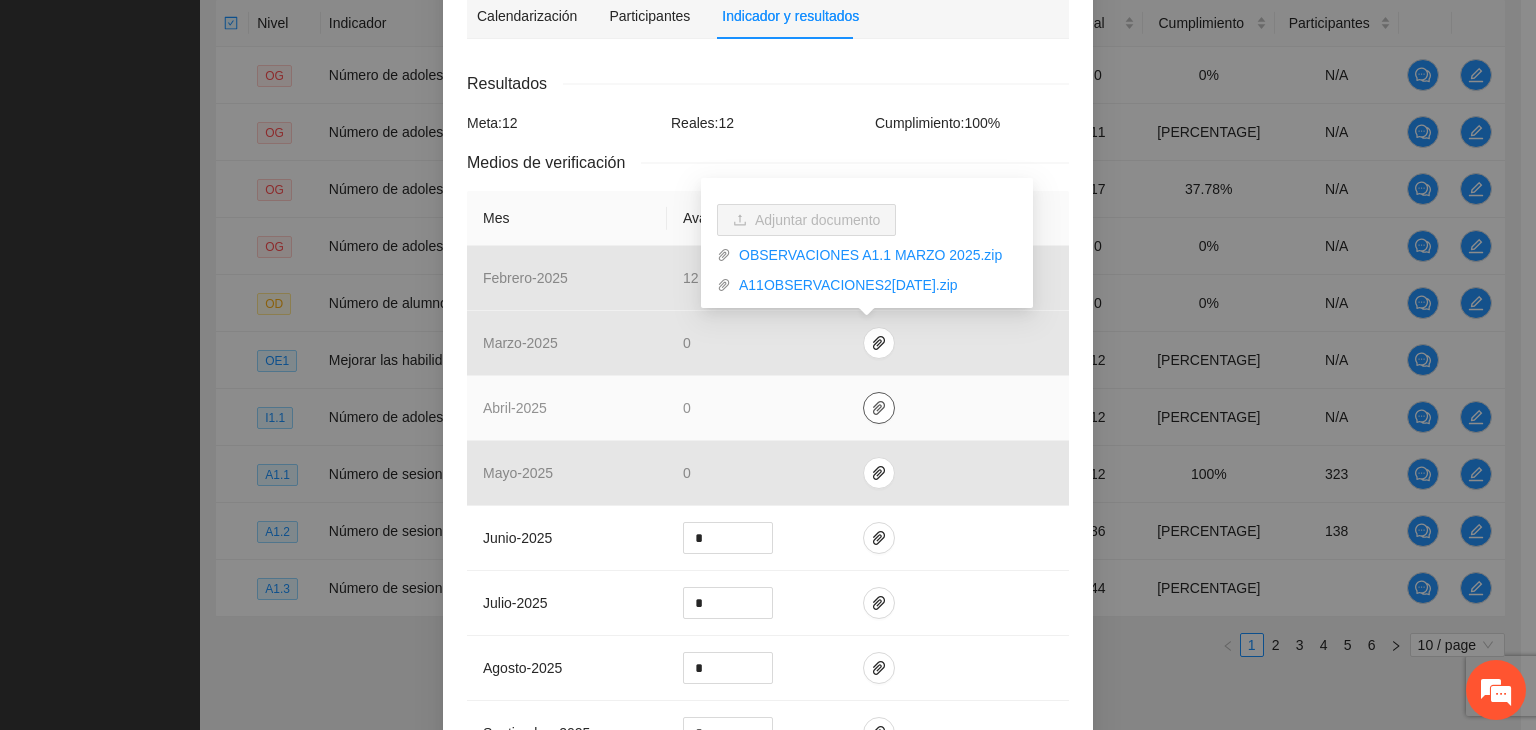 click 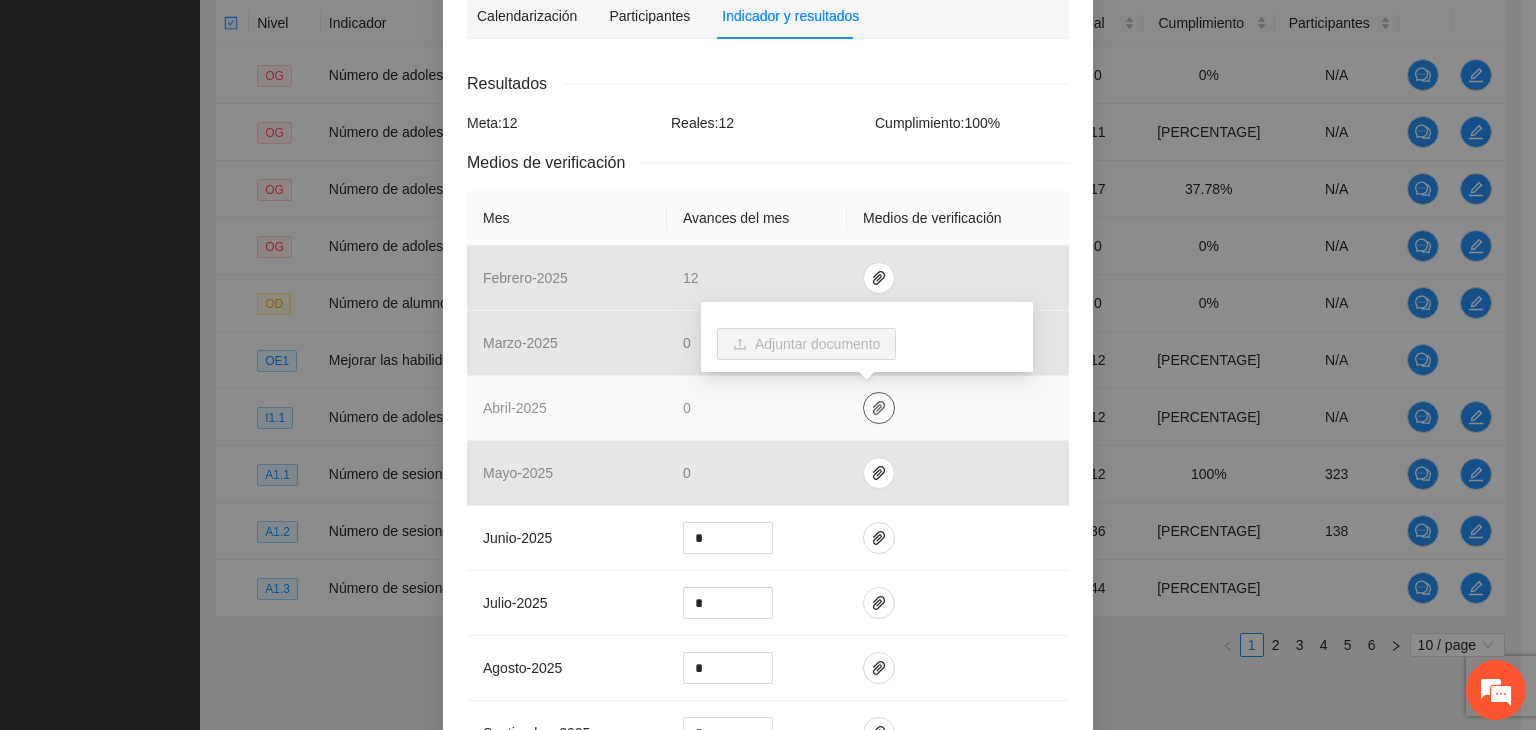 click 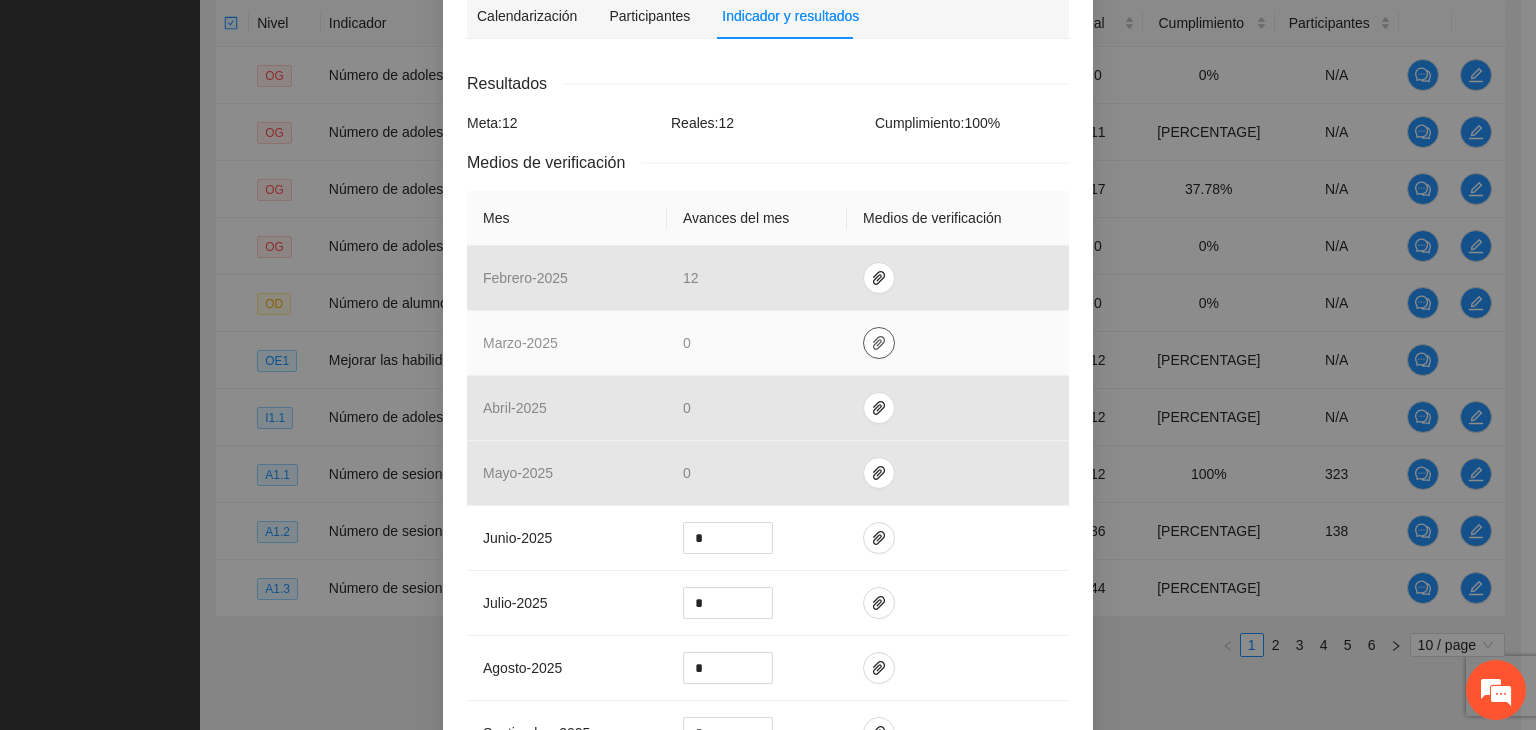 click 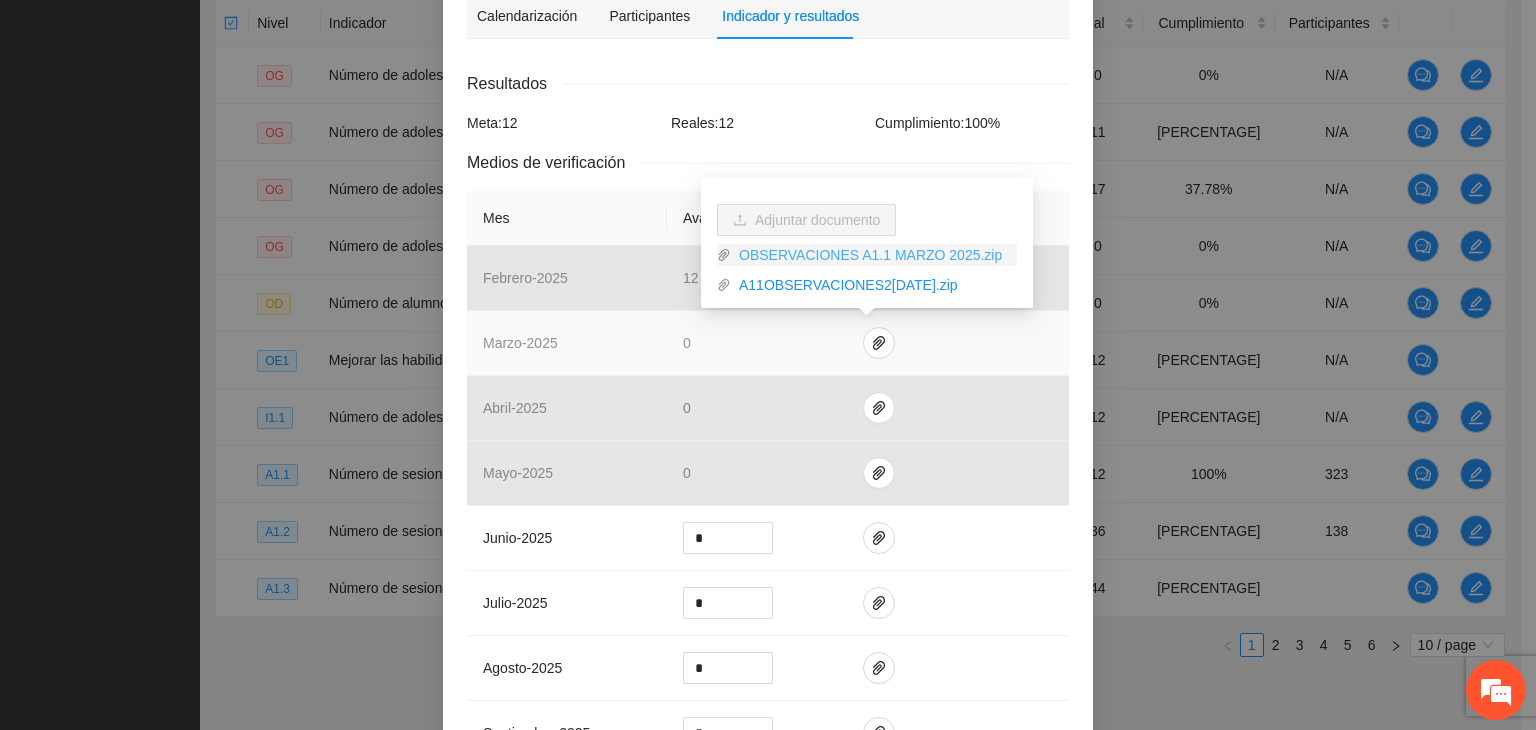 click on "OBSERVACIONES A1.1 MARZO 2025.zip" at bounding box center (874, 255) 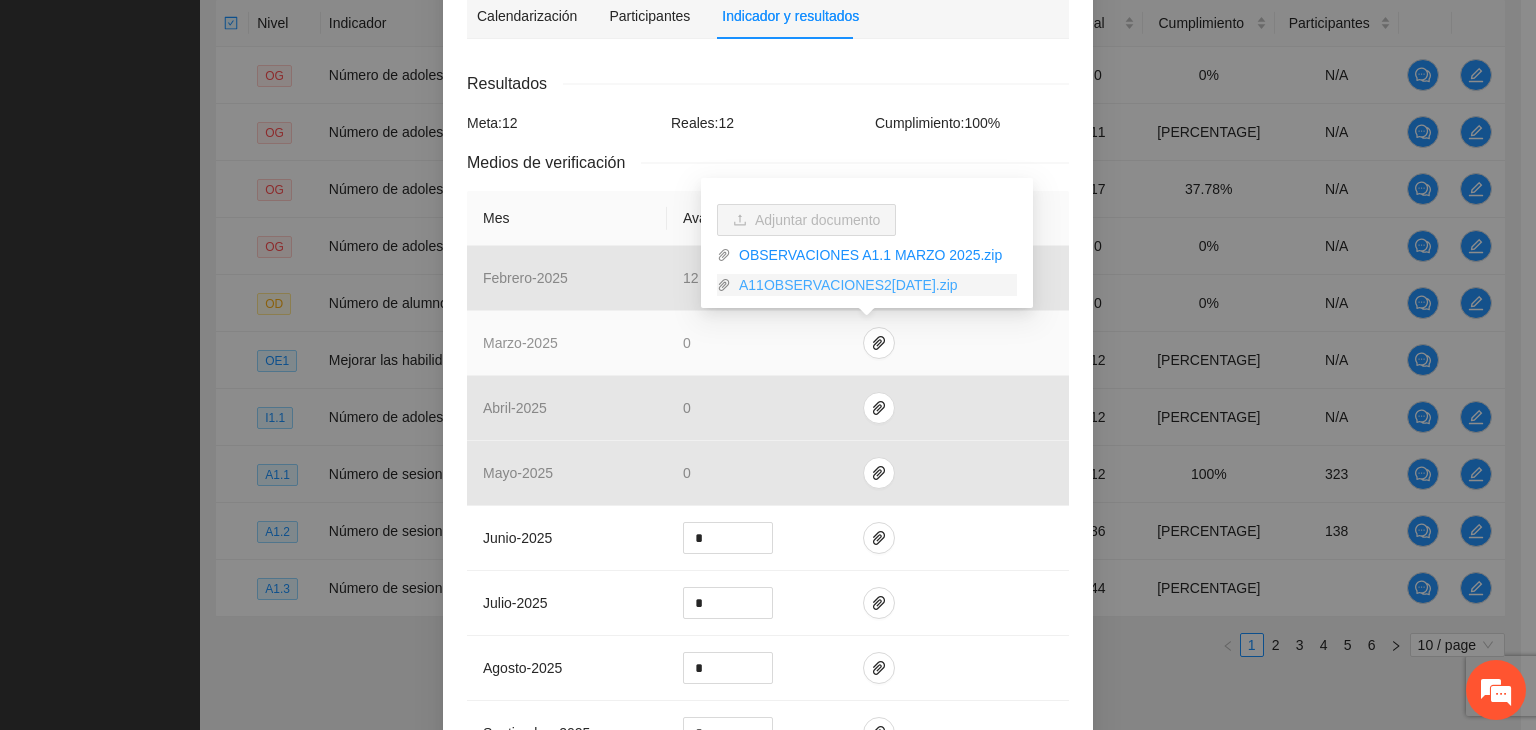 click on "A11OBSERVACIONES2[DATE].zip" at bounding box center [874, 285] 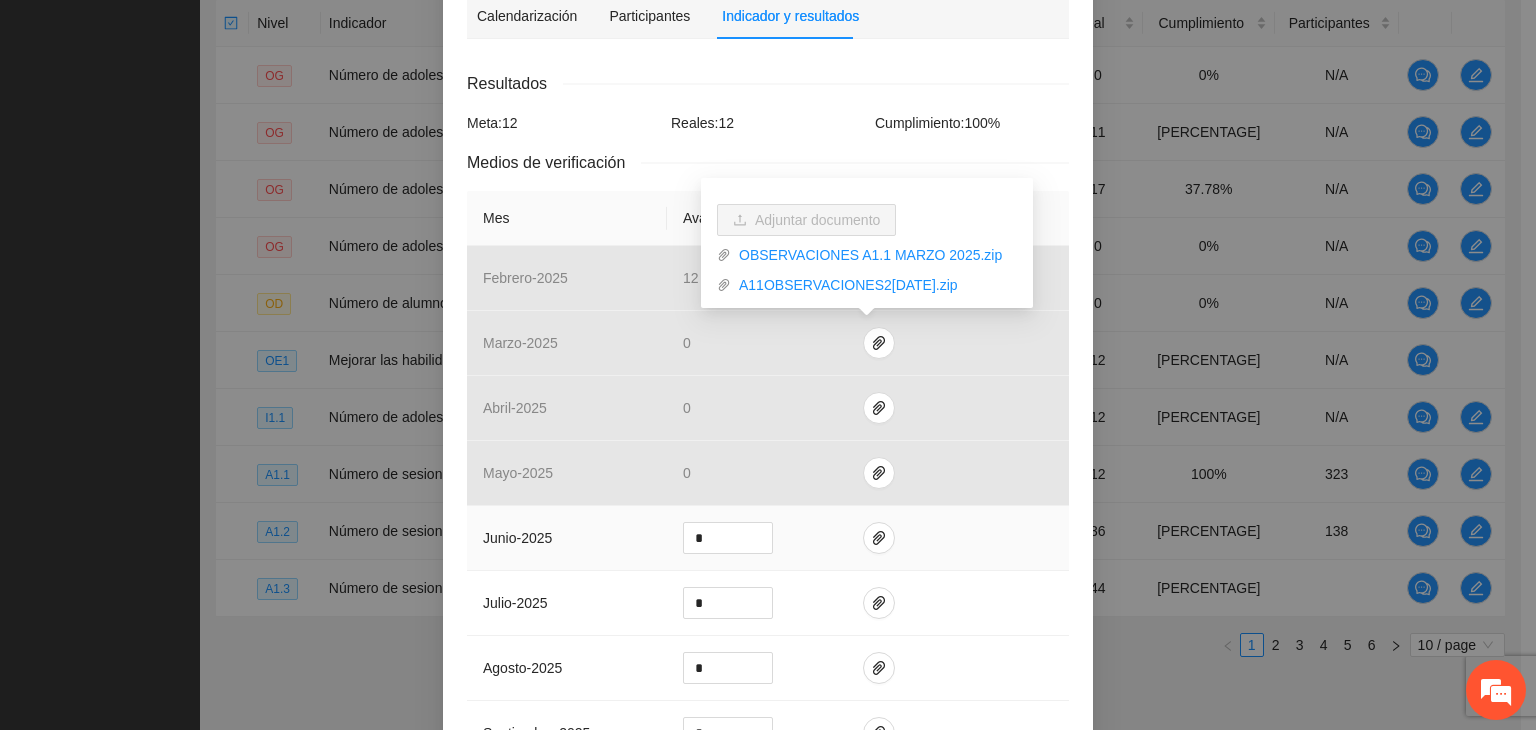 click at bounding box center (958, 538) 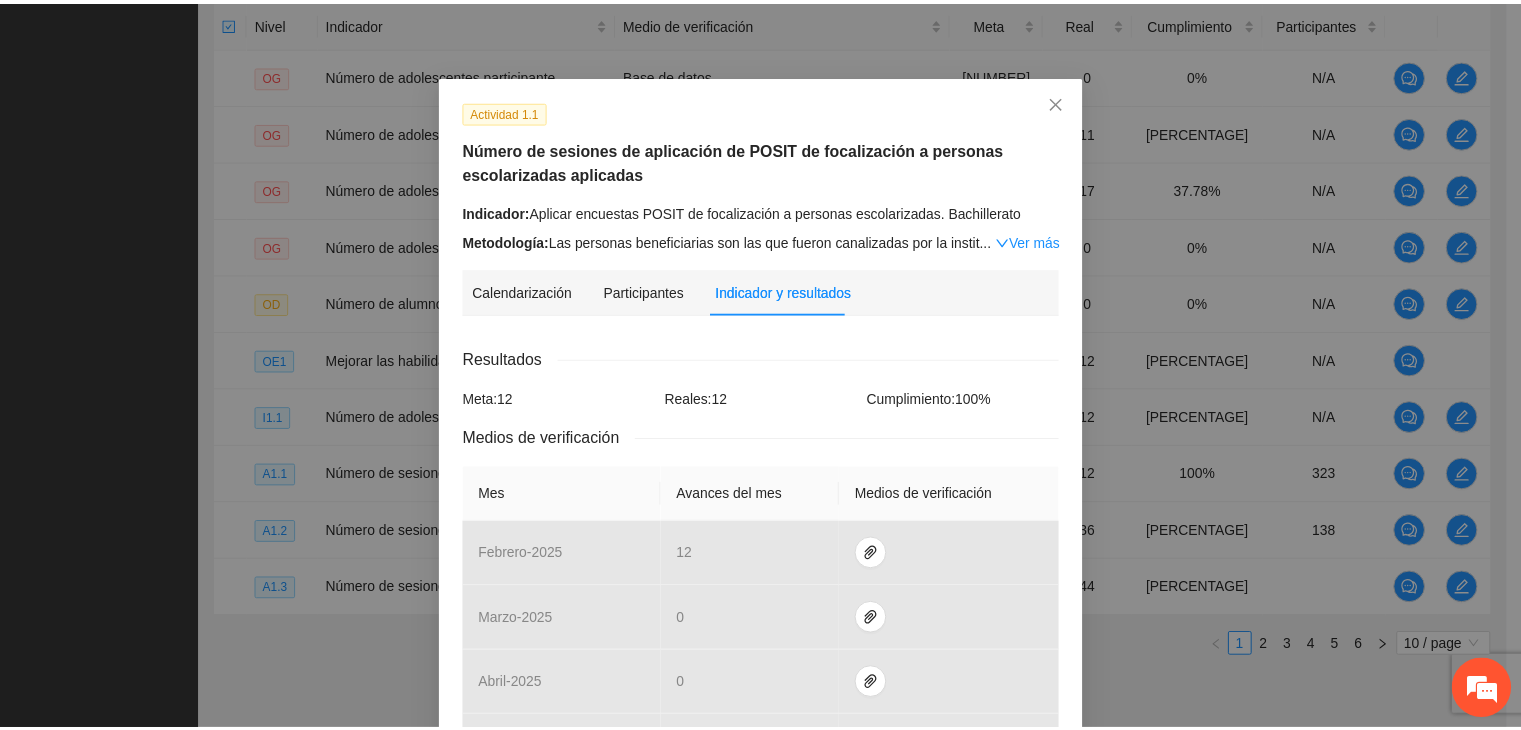 scroll, scrollTop: 0, scrollLeft: 0, axis: both 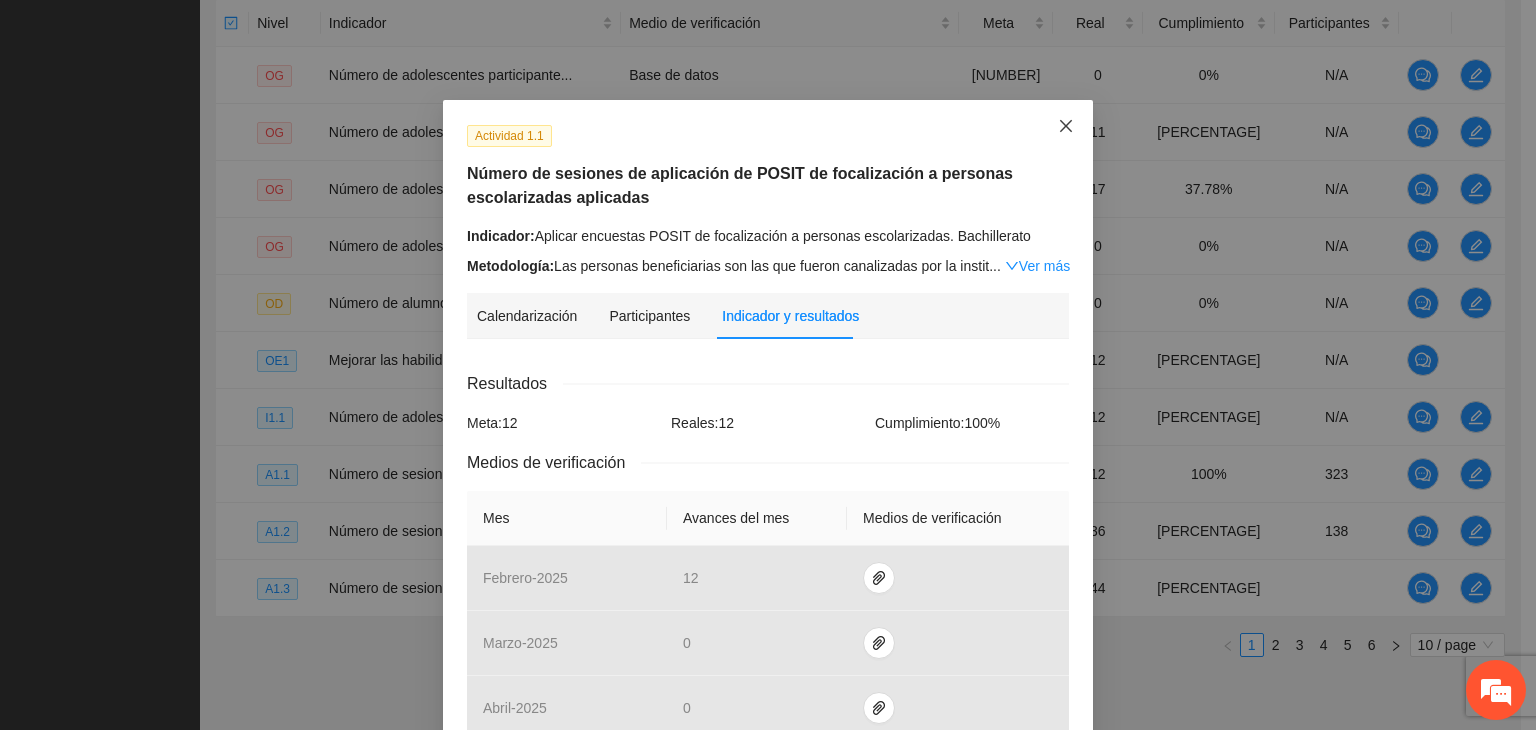 click 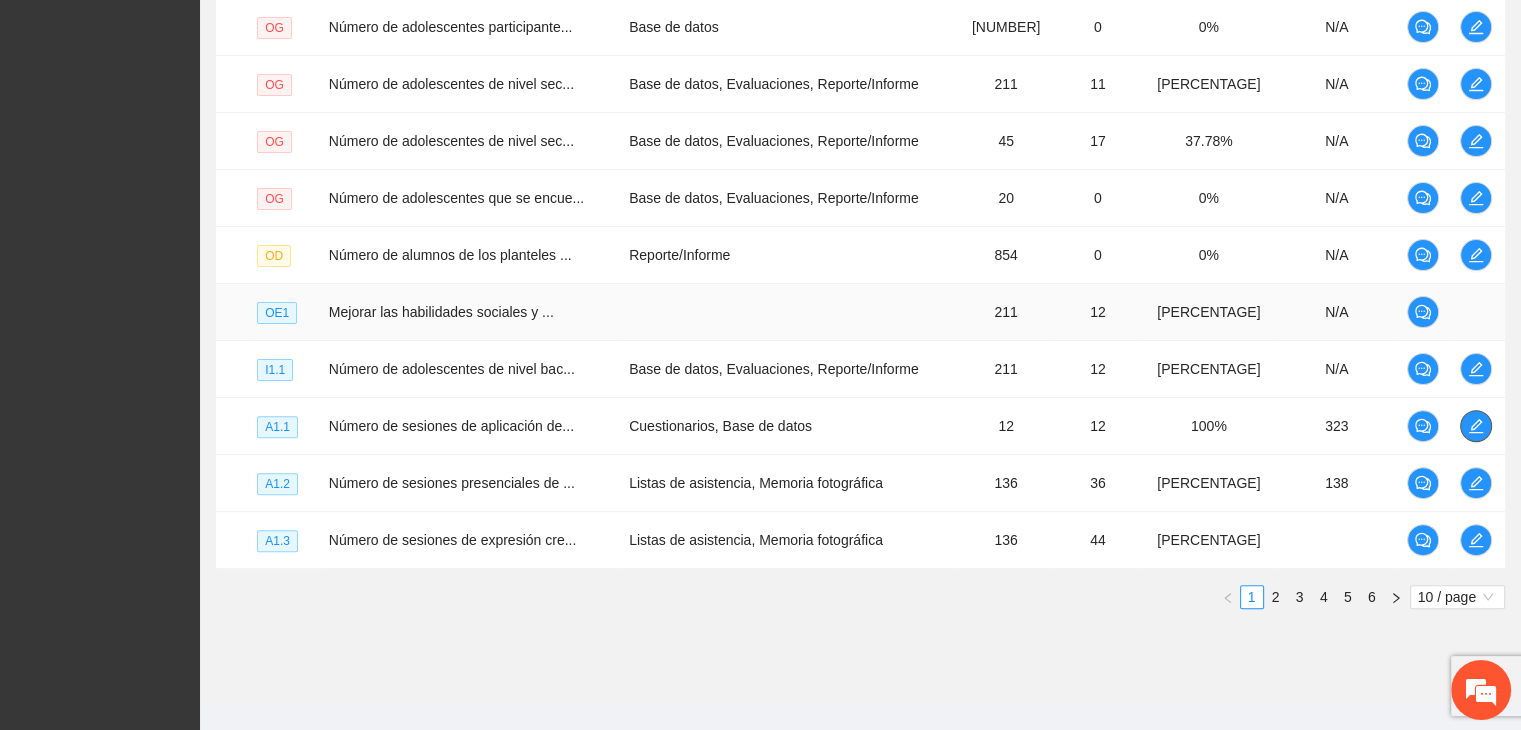 scroll, scrollTop: 574, scrollLeft: 0, axis: vertical 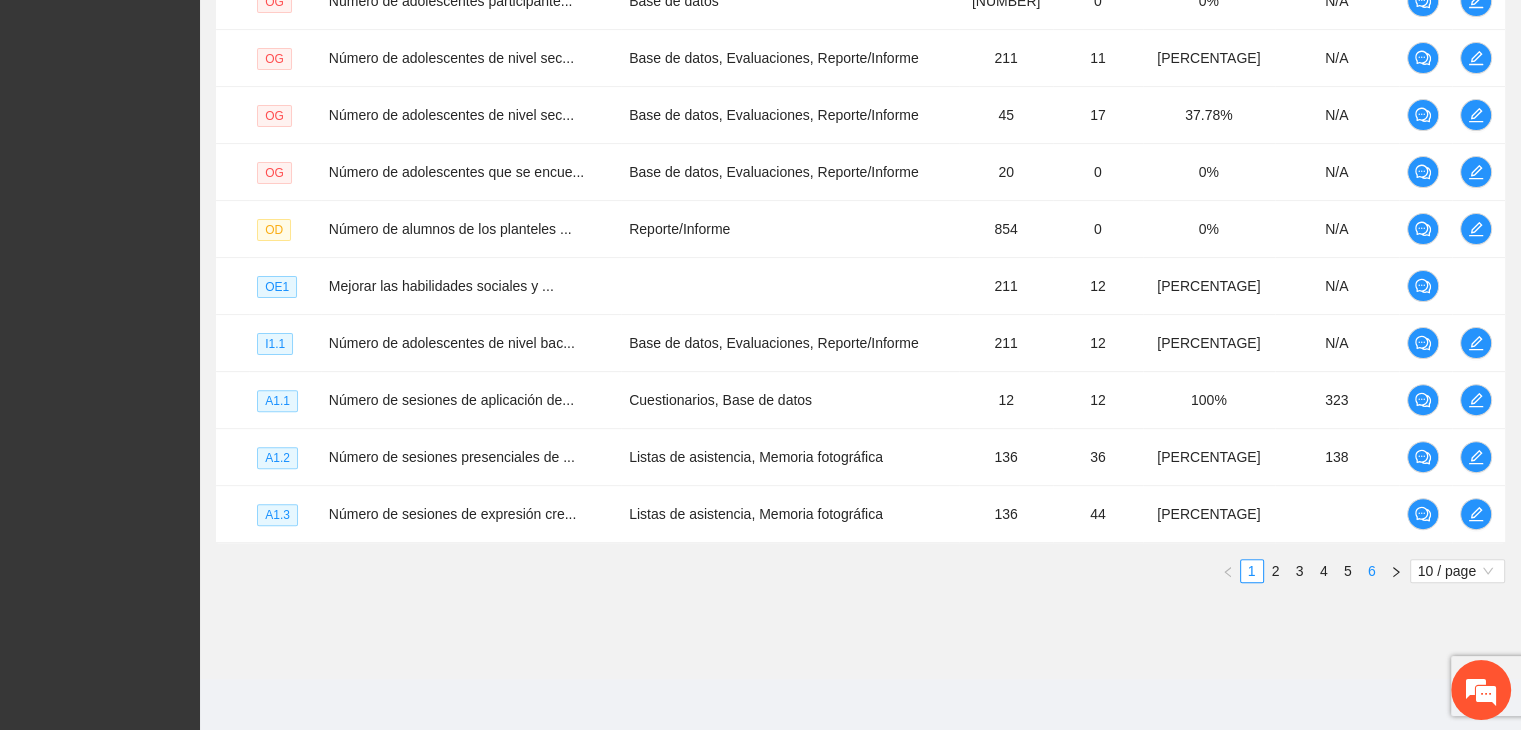 click on "6" at bounding box center (1372, 571) 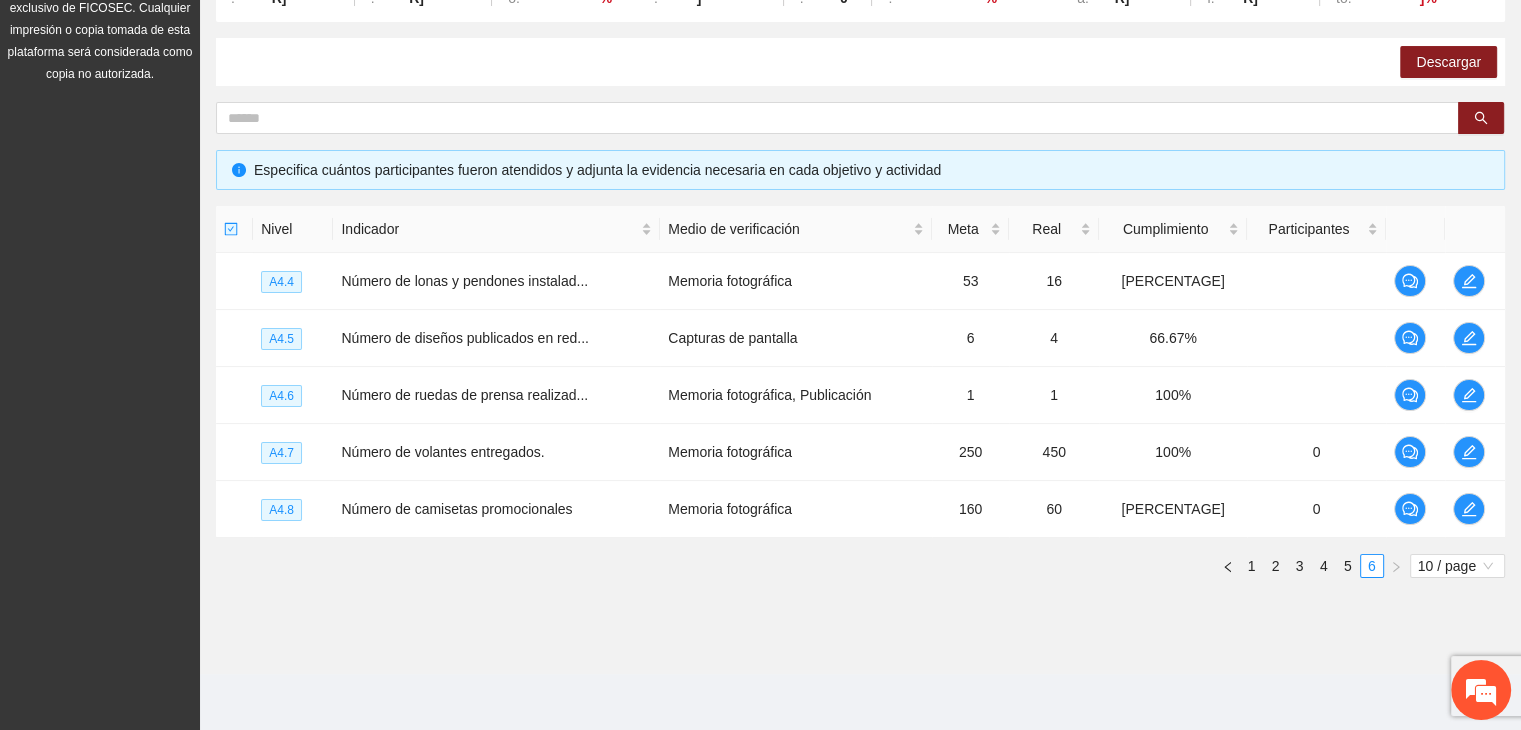scroll, scrollTop: 290, scrollLeft: 0, axis: vertical 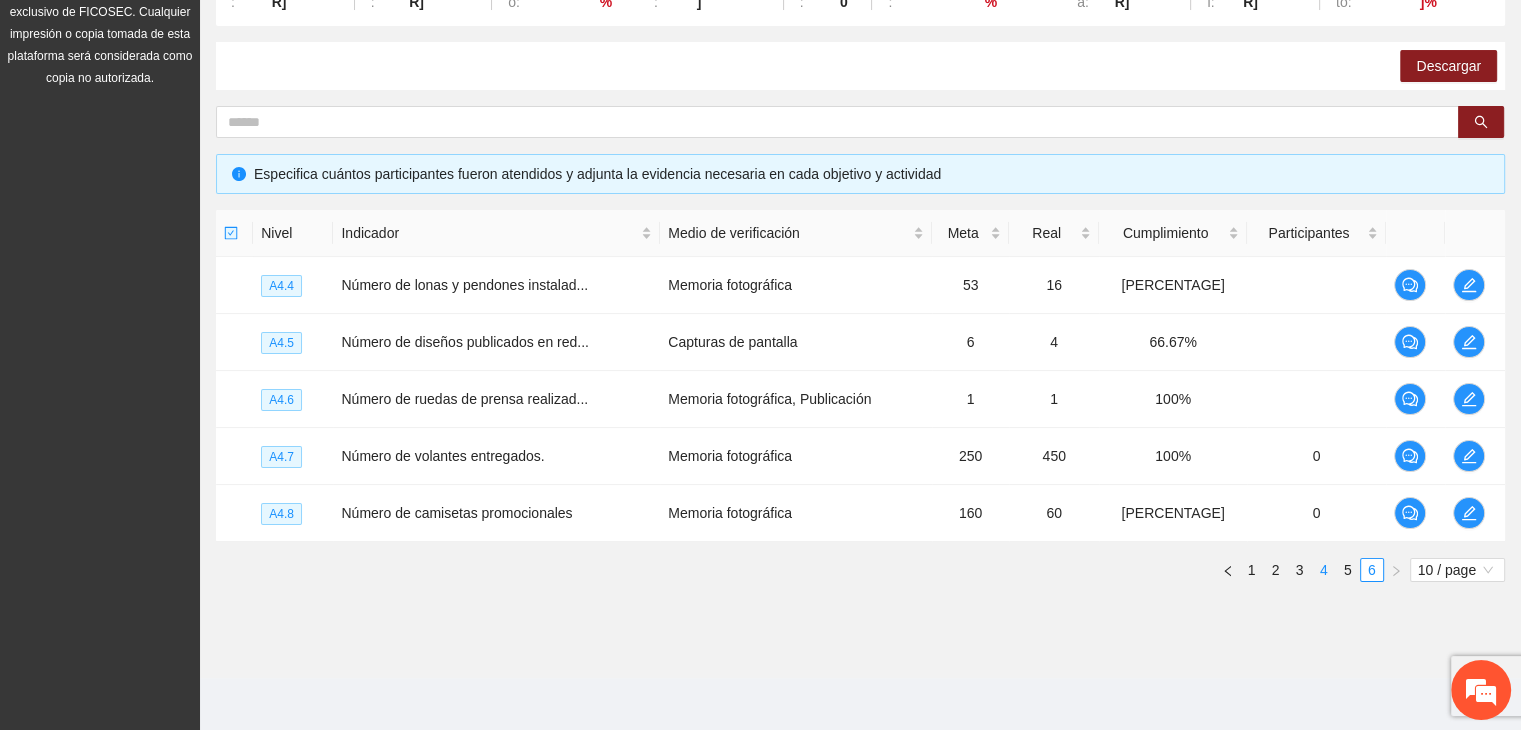 click on "4" at bounding box center [1324, 570] 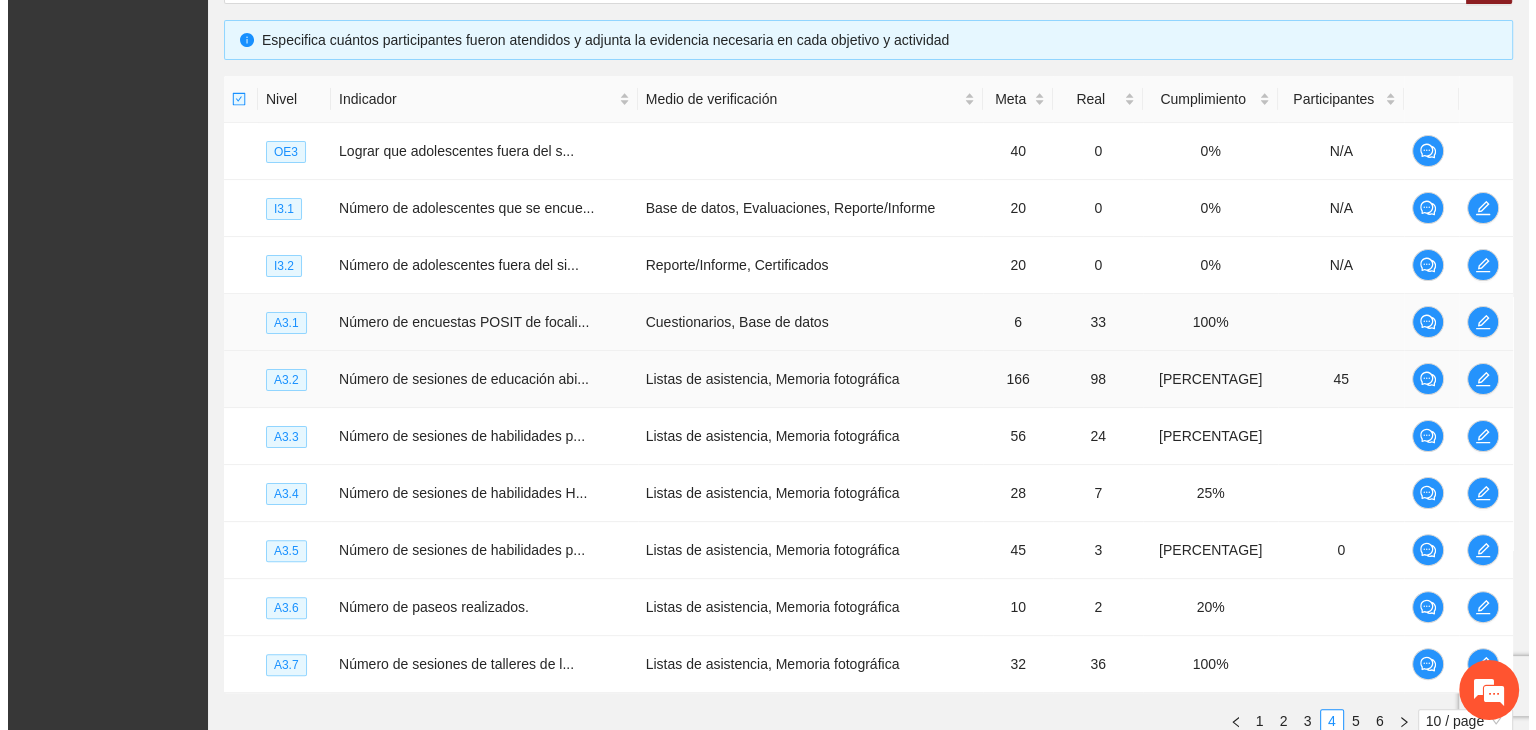 scroll, scrollTop: 574, scrollLeft: 0, axis: vertical 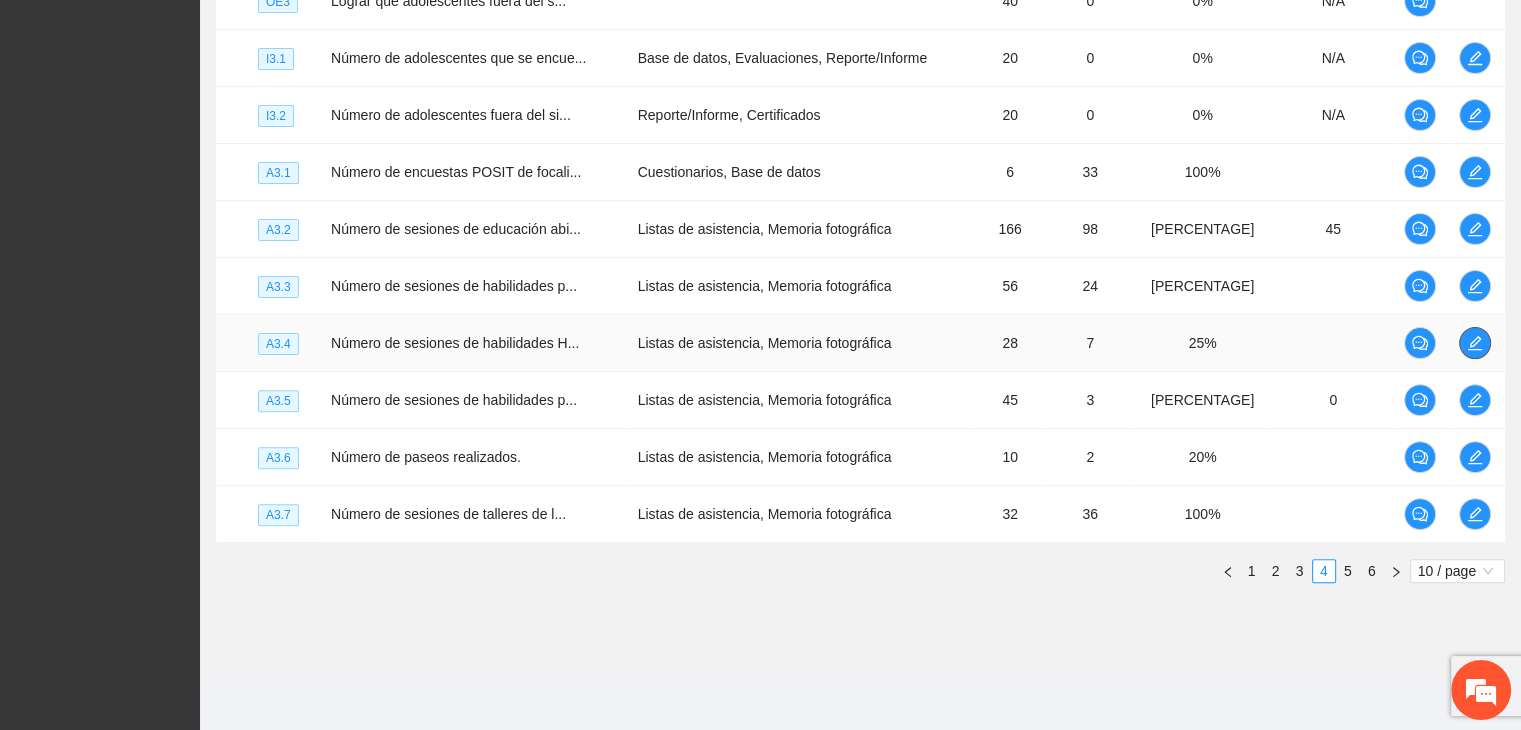 click at bounding box center [1475, 343] 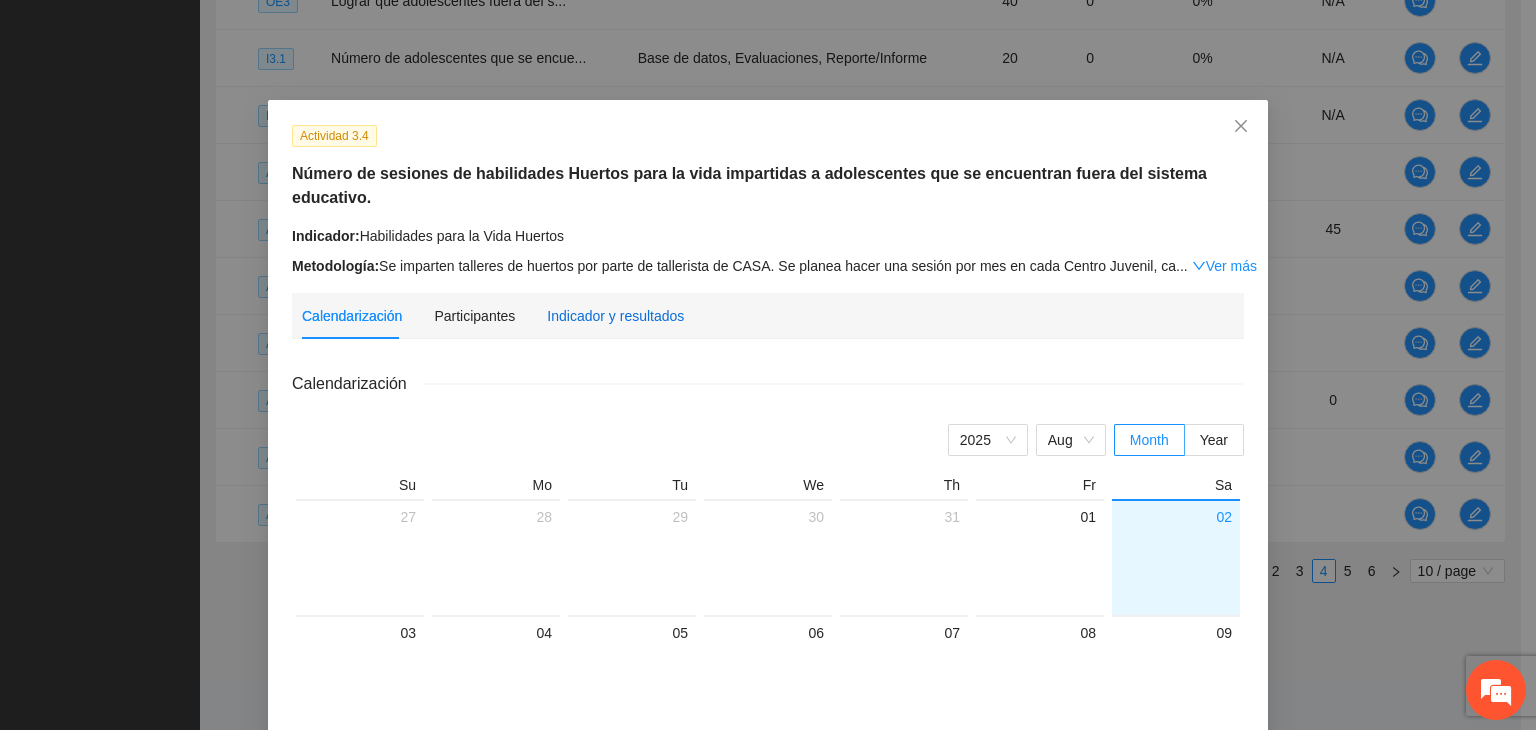 click on "Indicador y resultados" at bounding box center (615, 316) 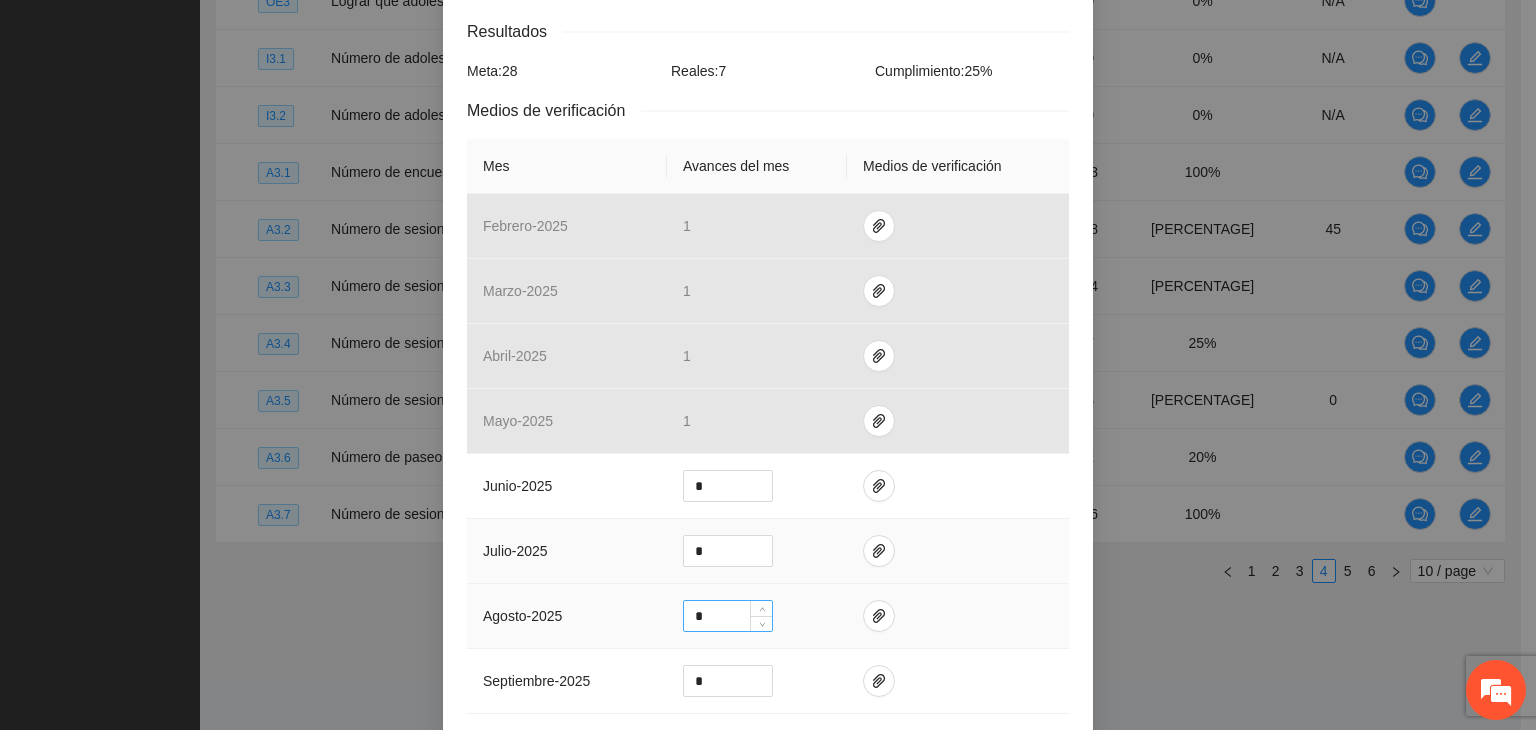 scroll, scrollTop: 400, scrollLeft: 0, axis: vertical 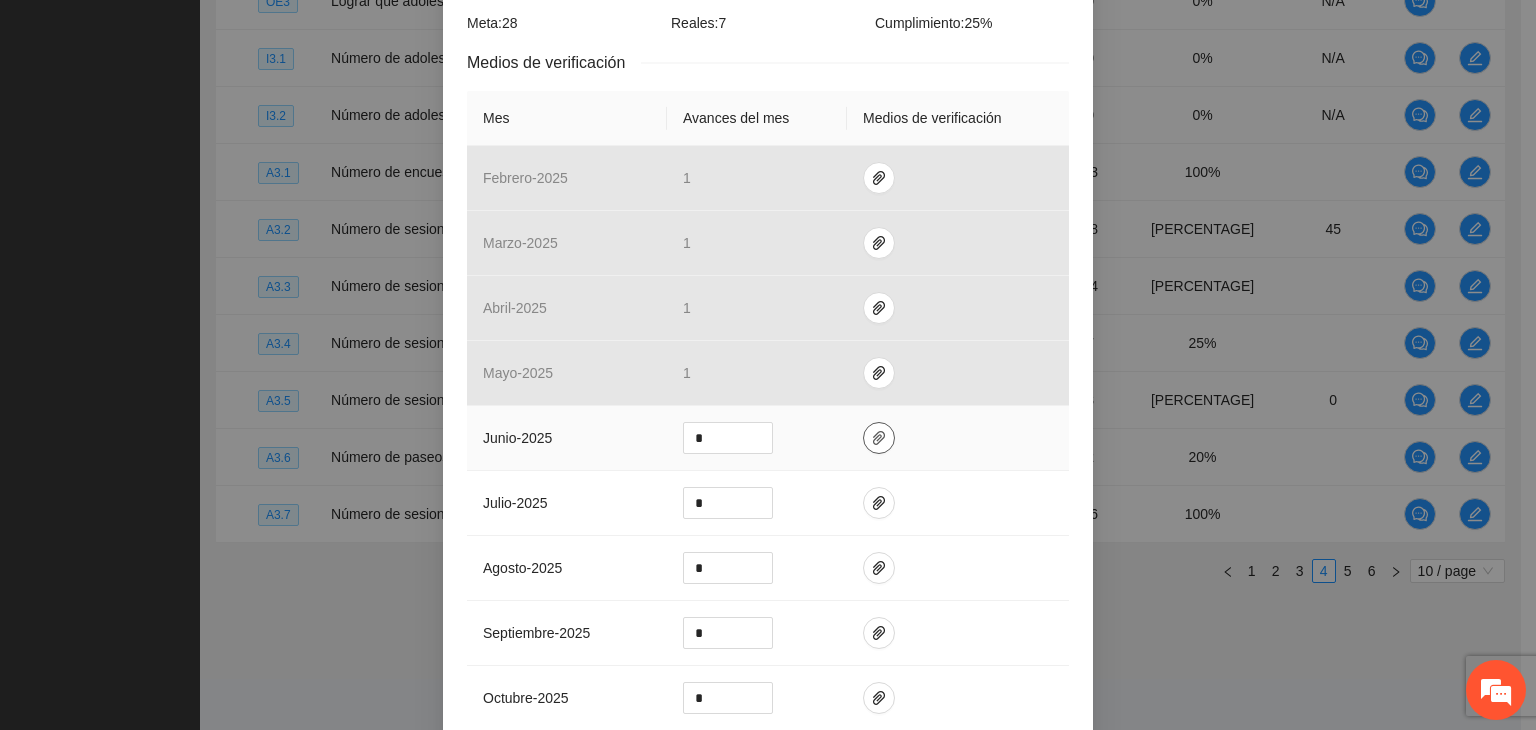 click 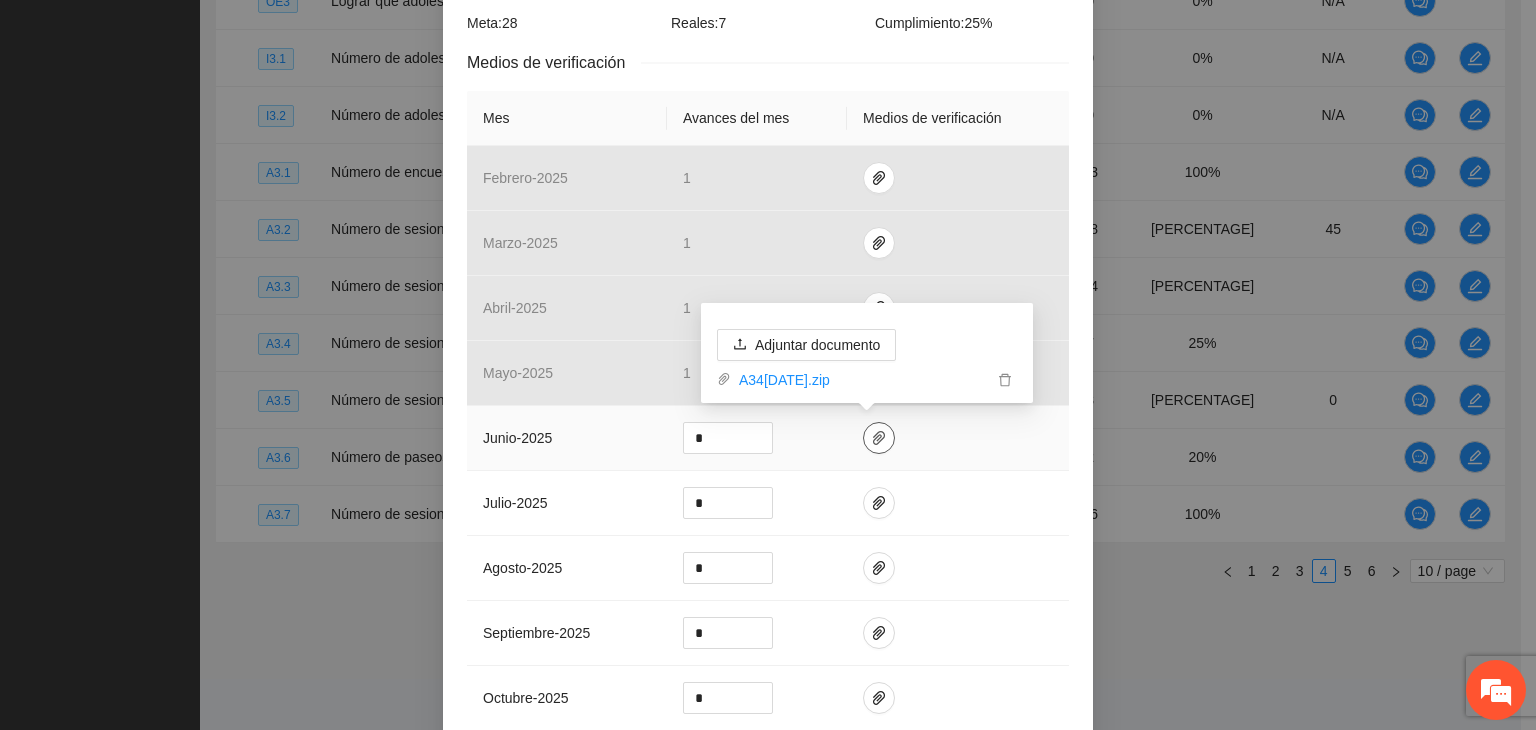 click 